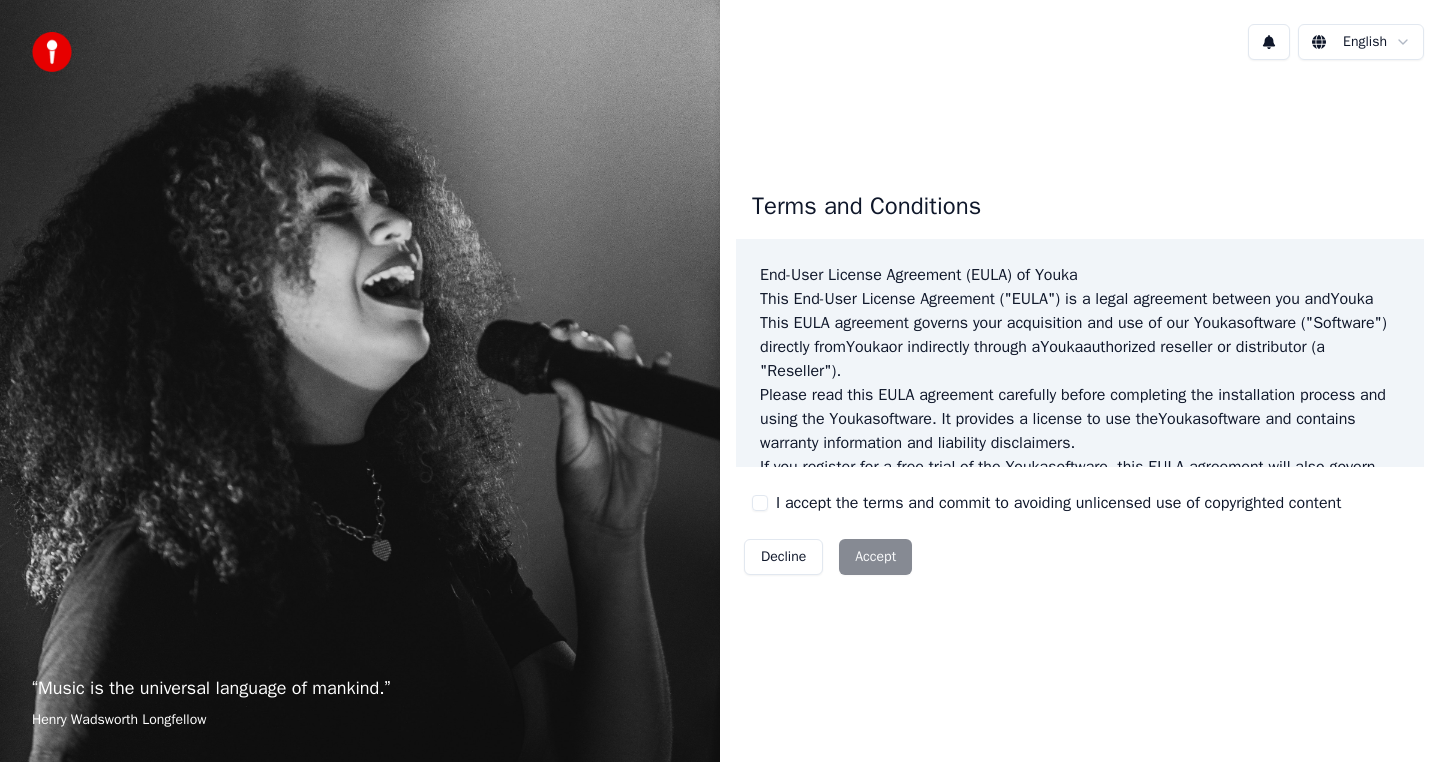 scroll, scrollTop: 0, scrollLeft: 0, axis: both 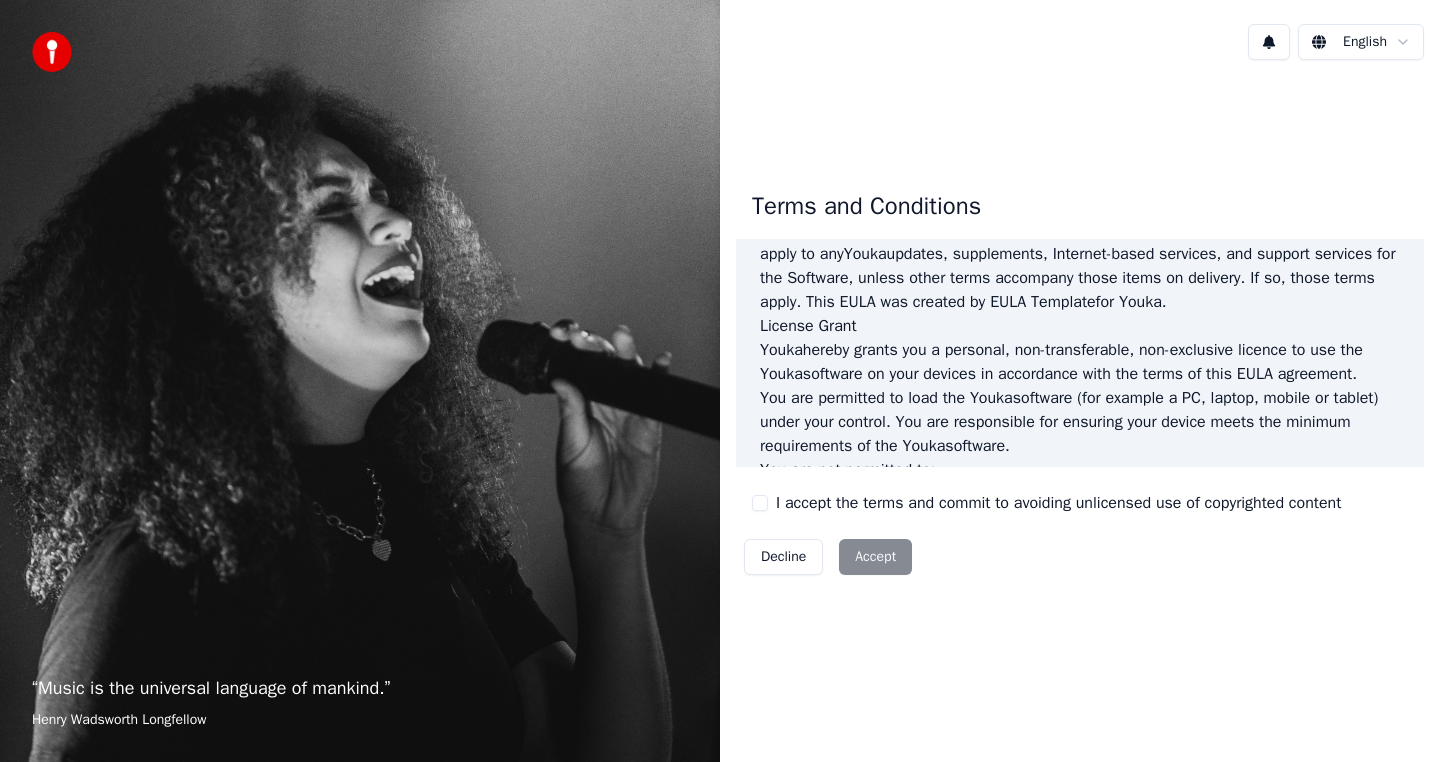click on "I accept the terms and commit to avoiding unlicensed use of copyrighted content" at bounding box center [760, 503] 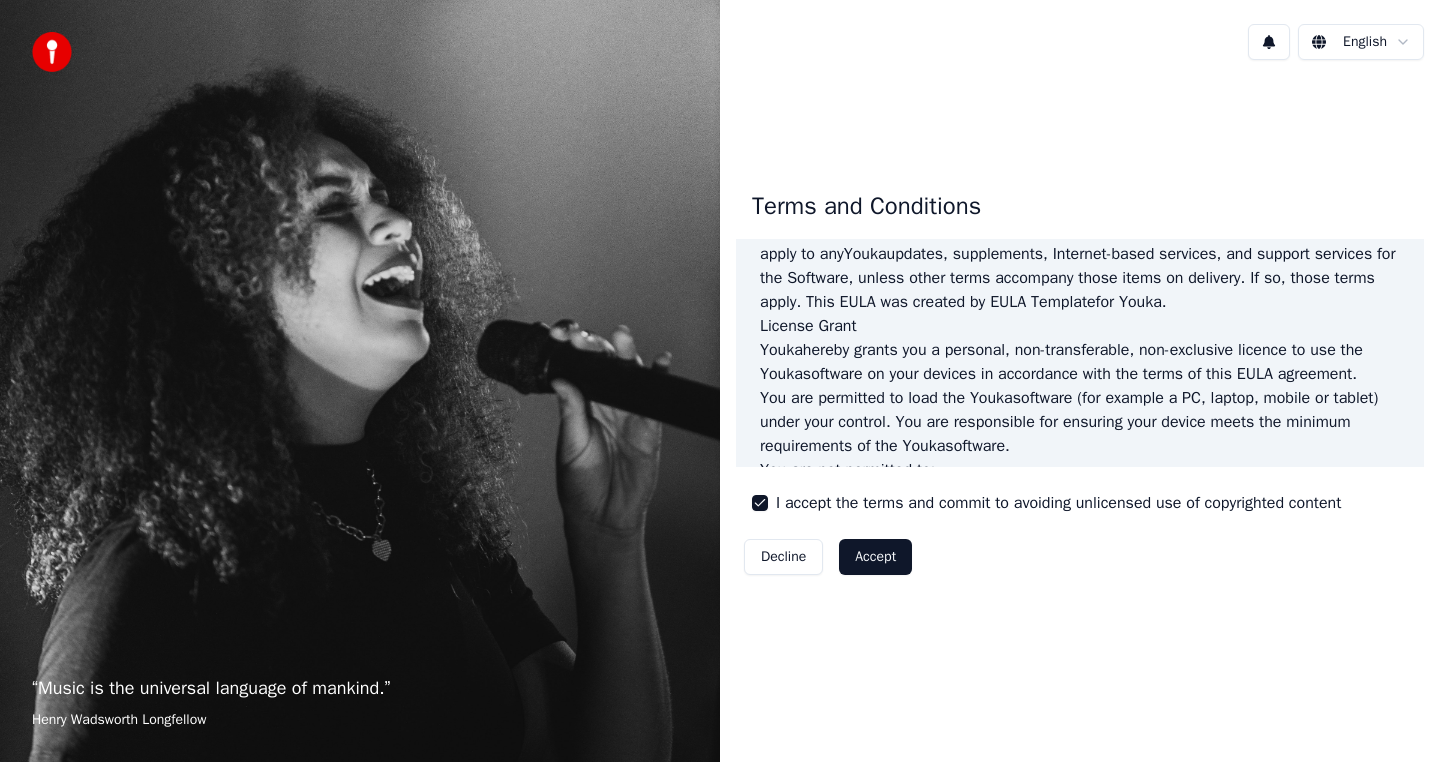 click on "Accept" at bounding box center (875, 557) 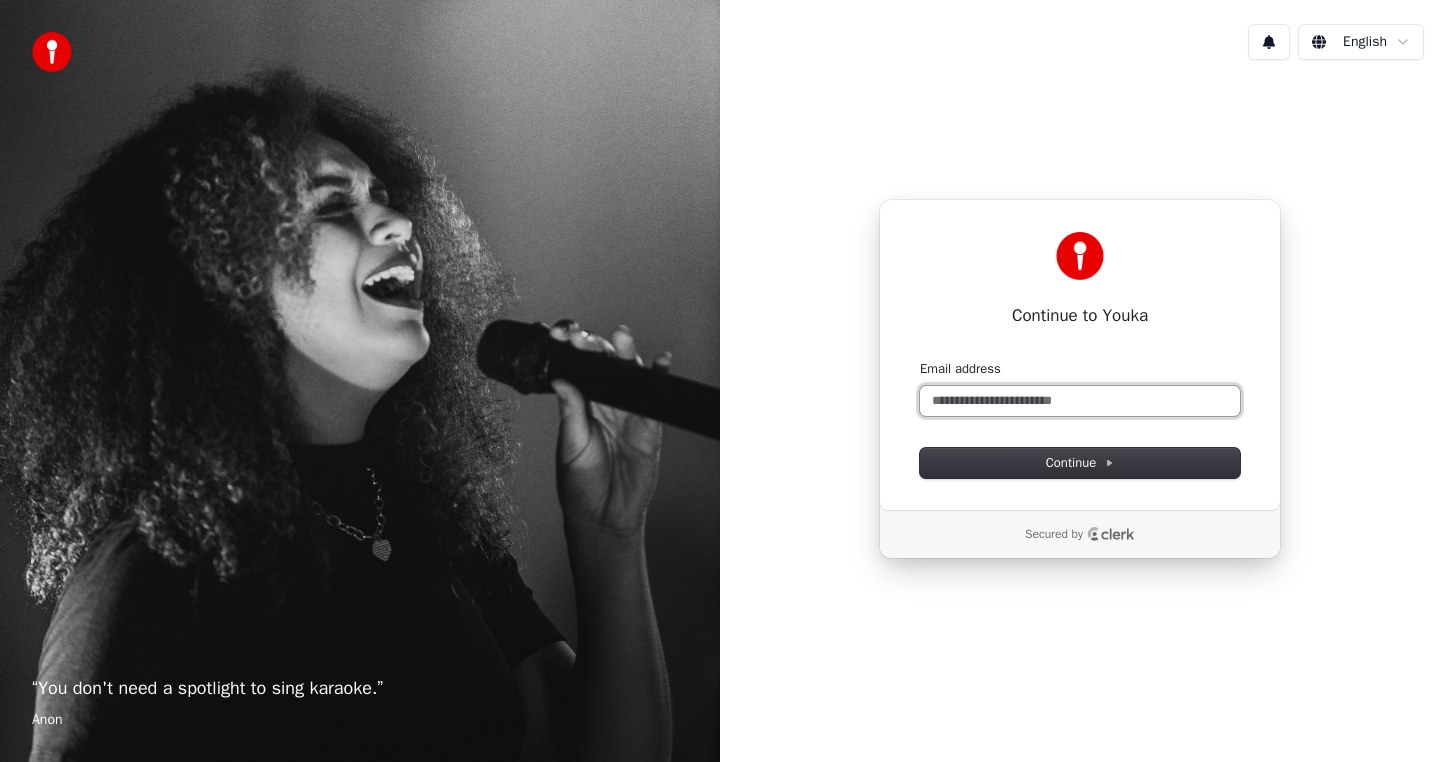 click on "Email address" at bounding box center (1080, 401) 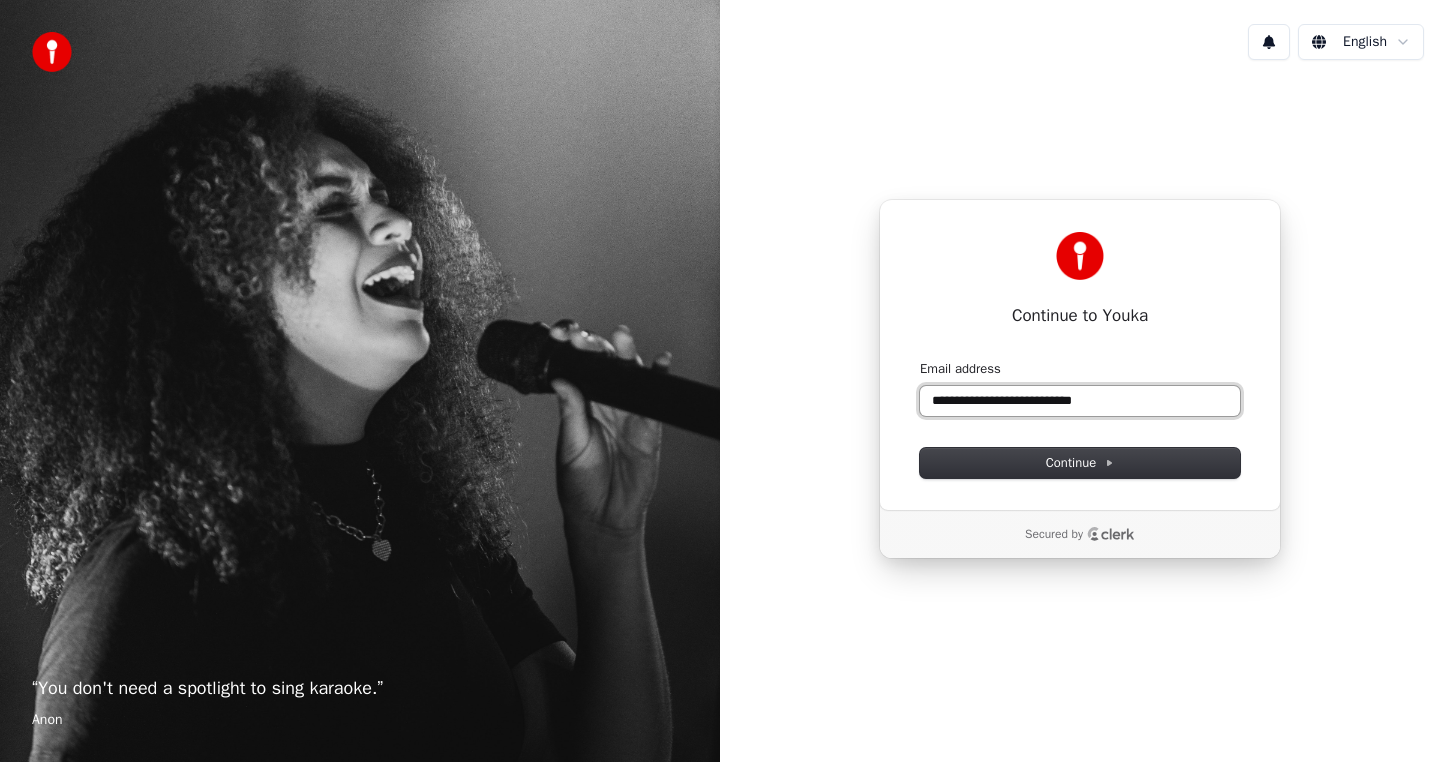 click at bounding box center [920, 360] 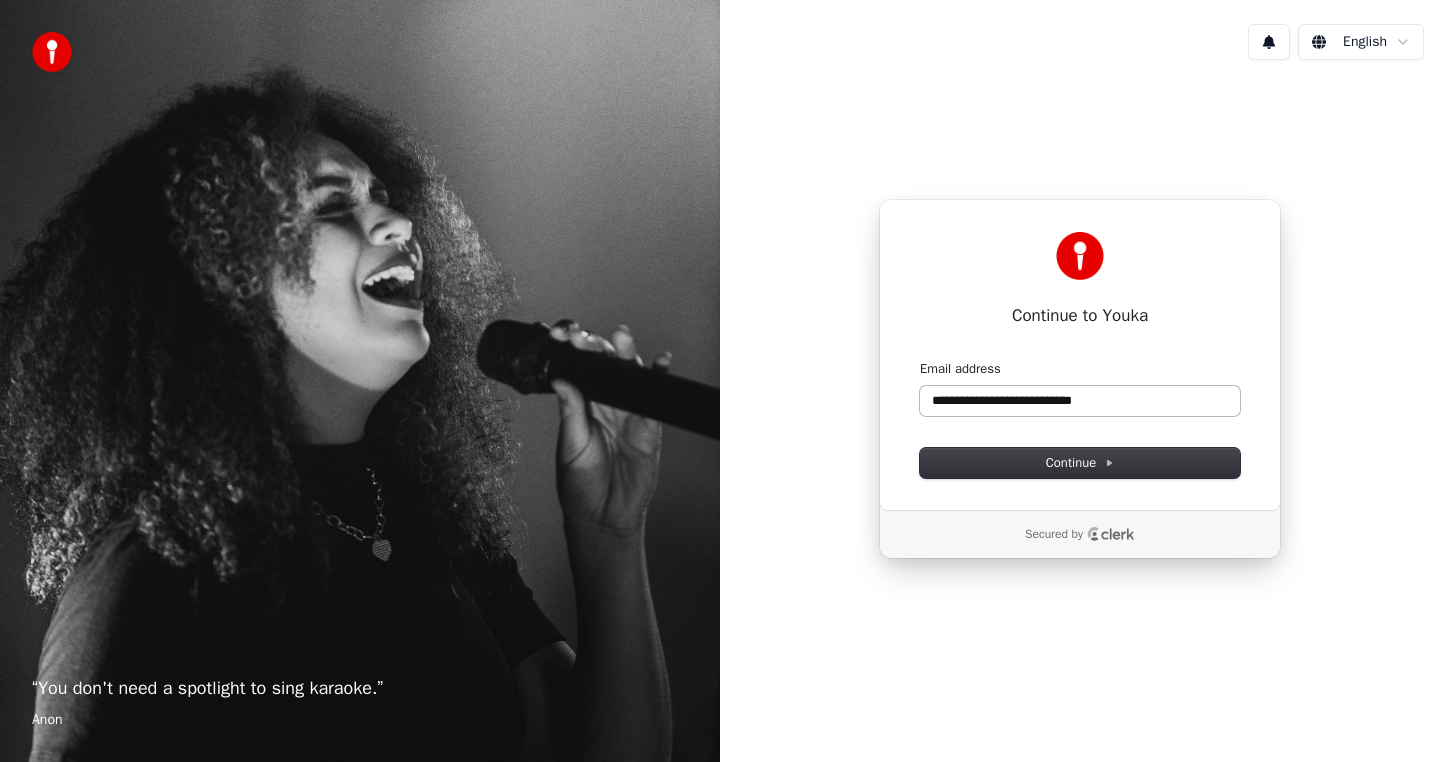 type on "**********" 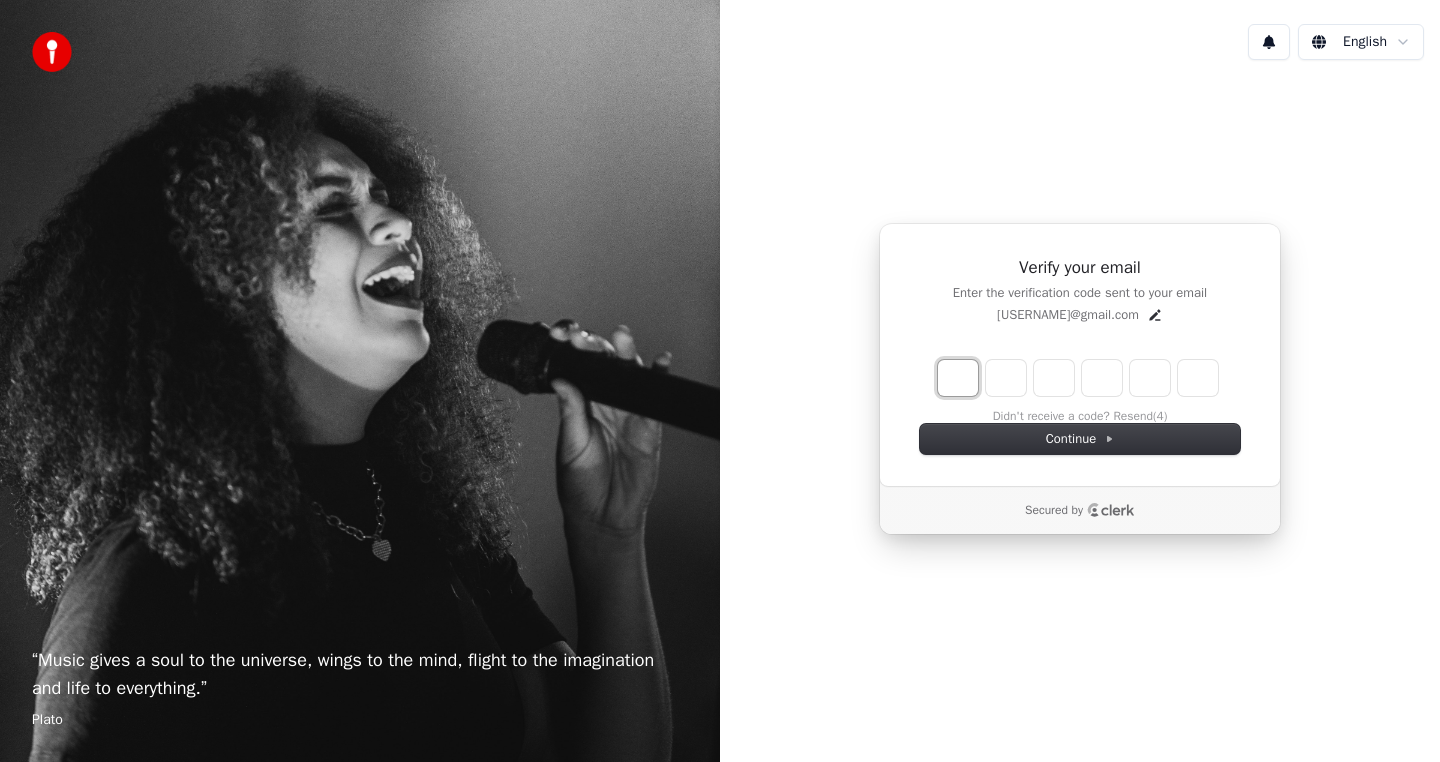 type on "*" 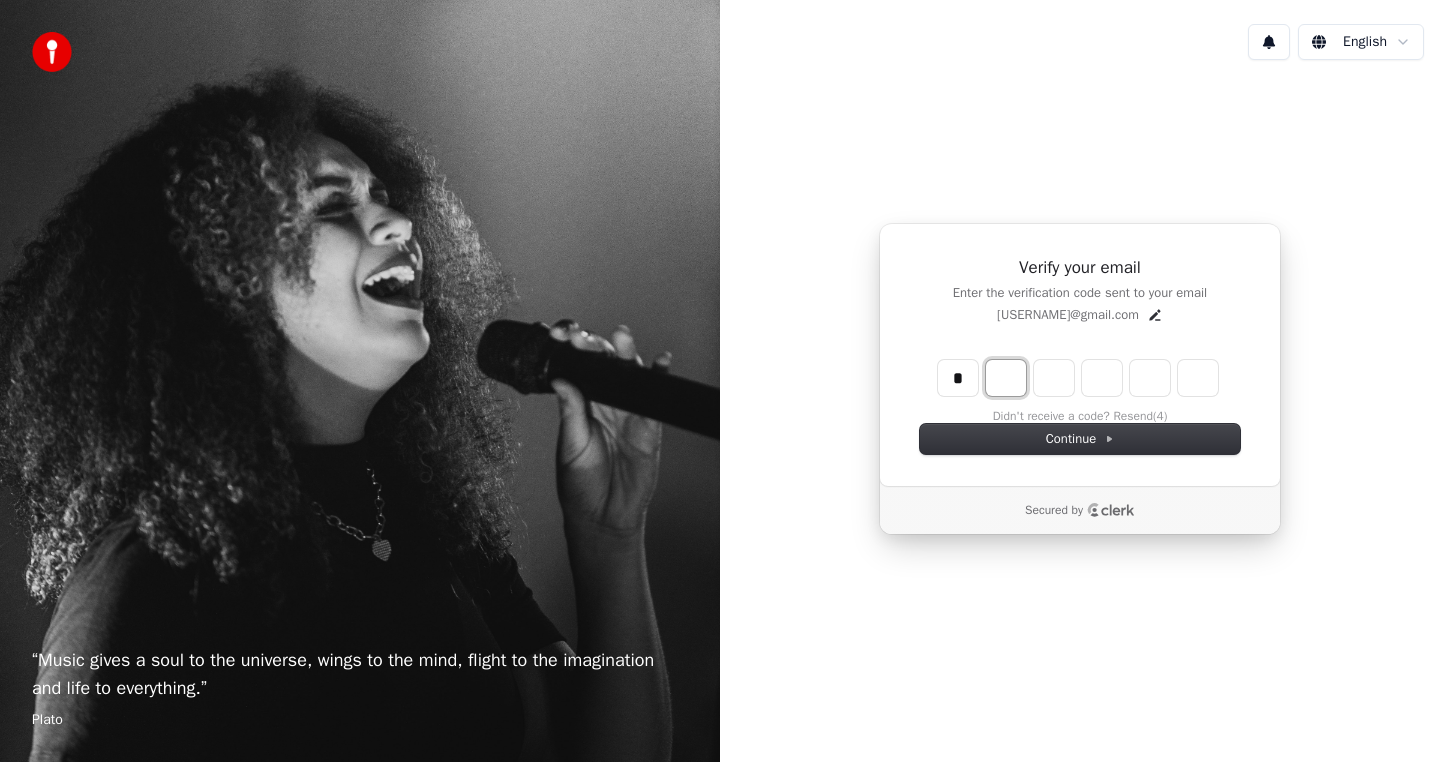 type on "*" 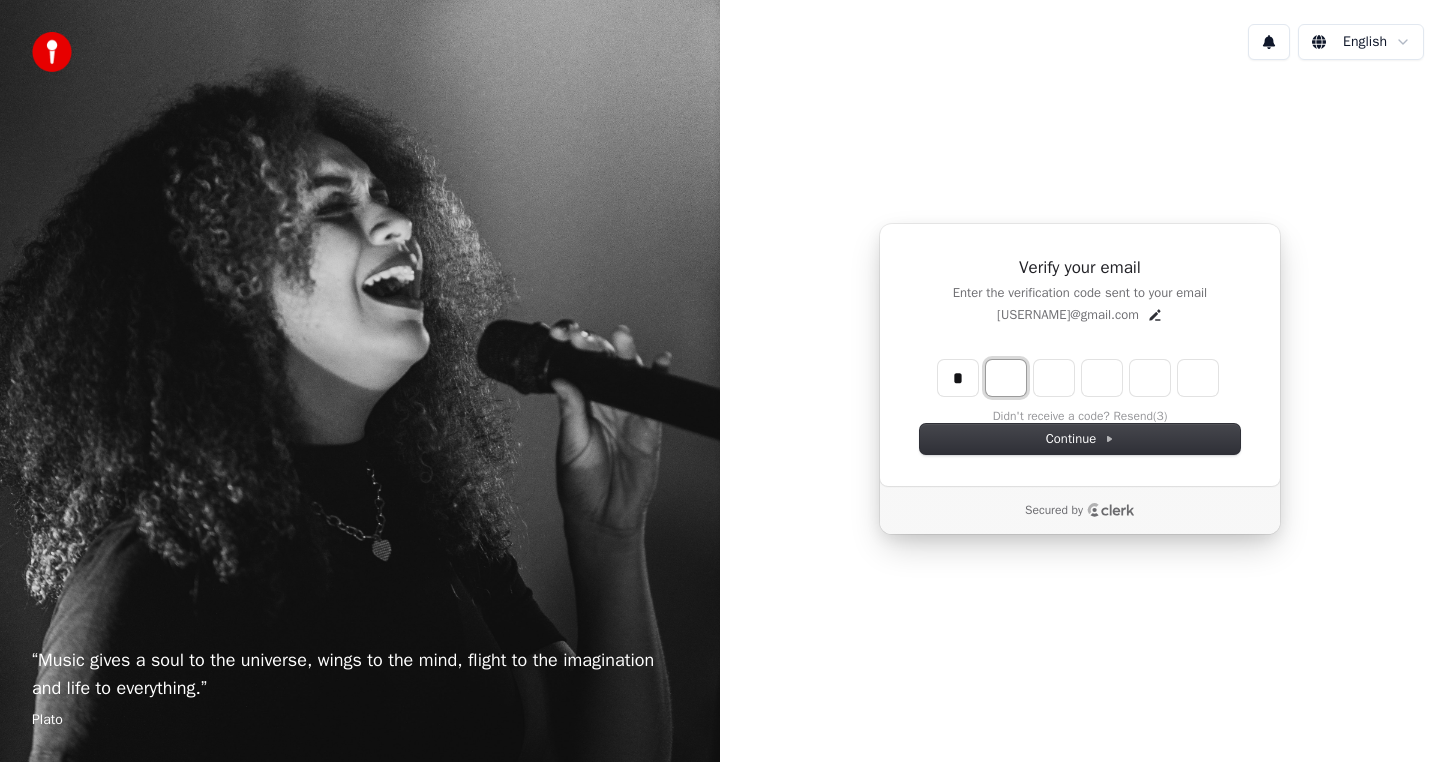 type on "*" 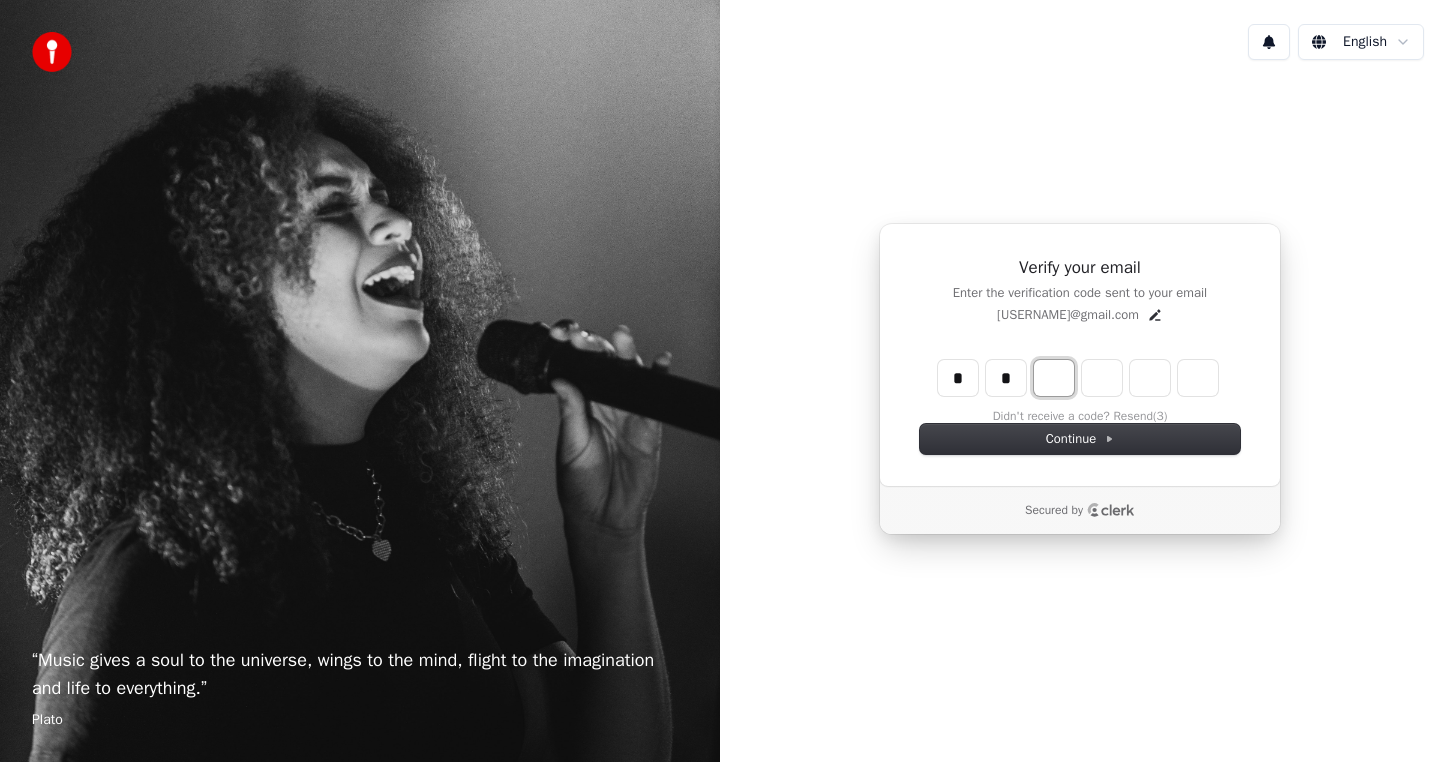 type on "**" 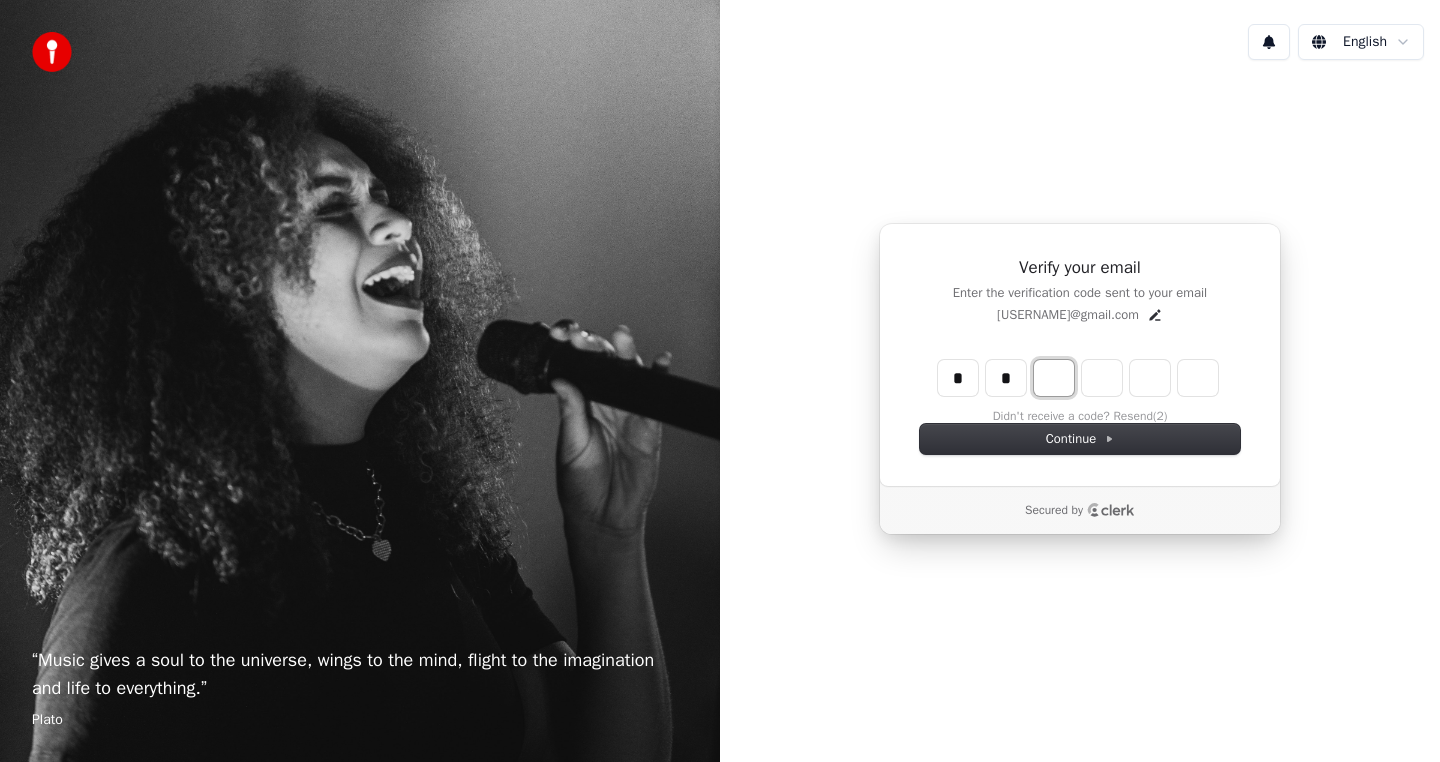 type on "*" 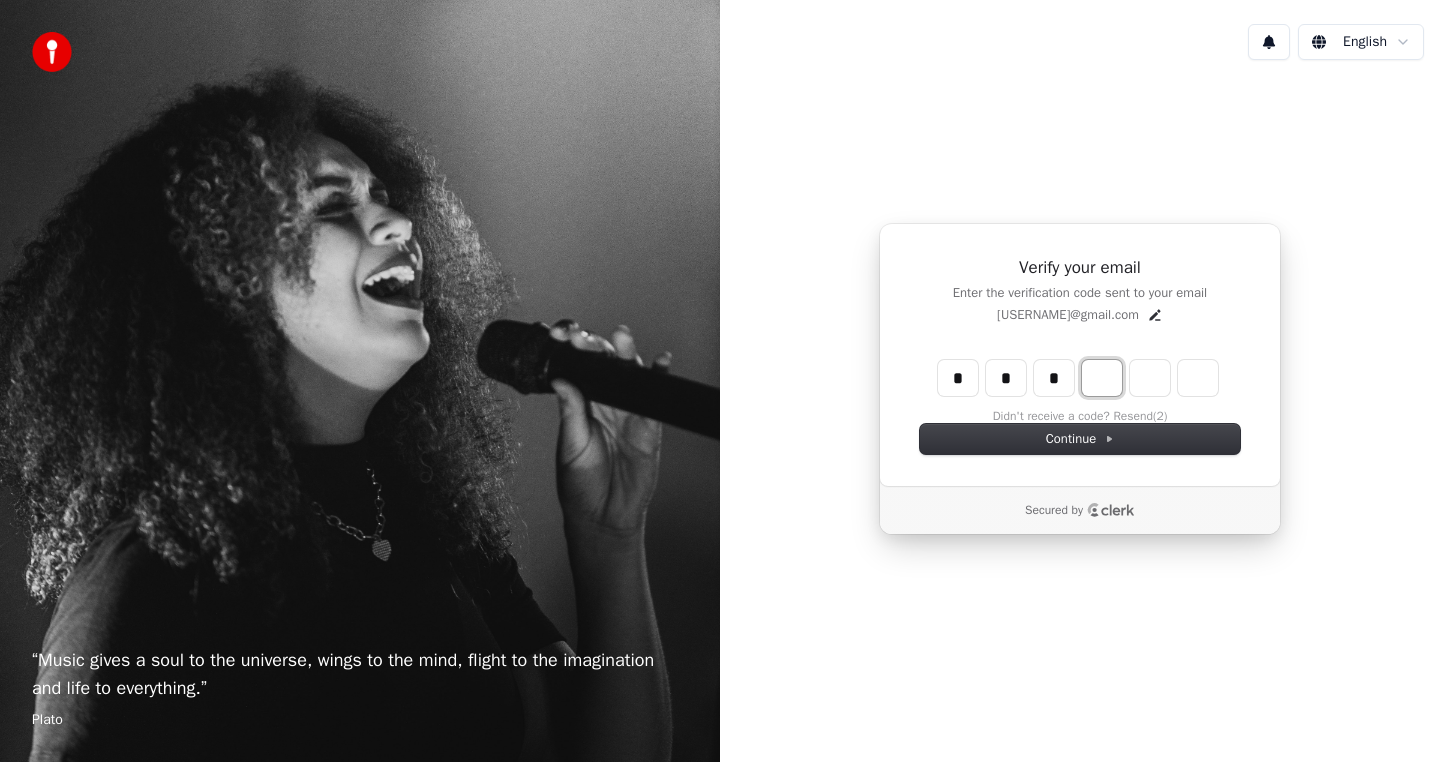 type on "***" 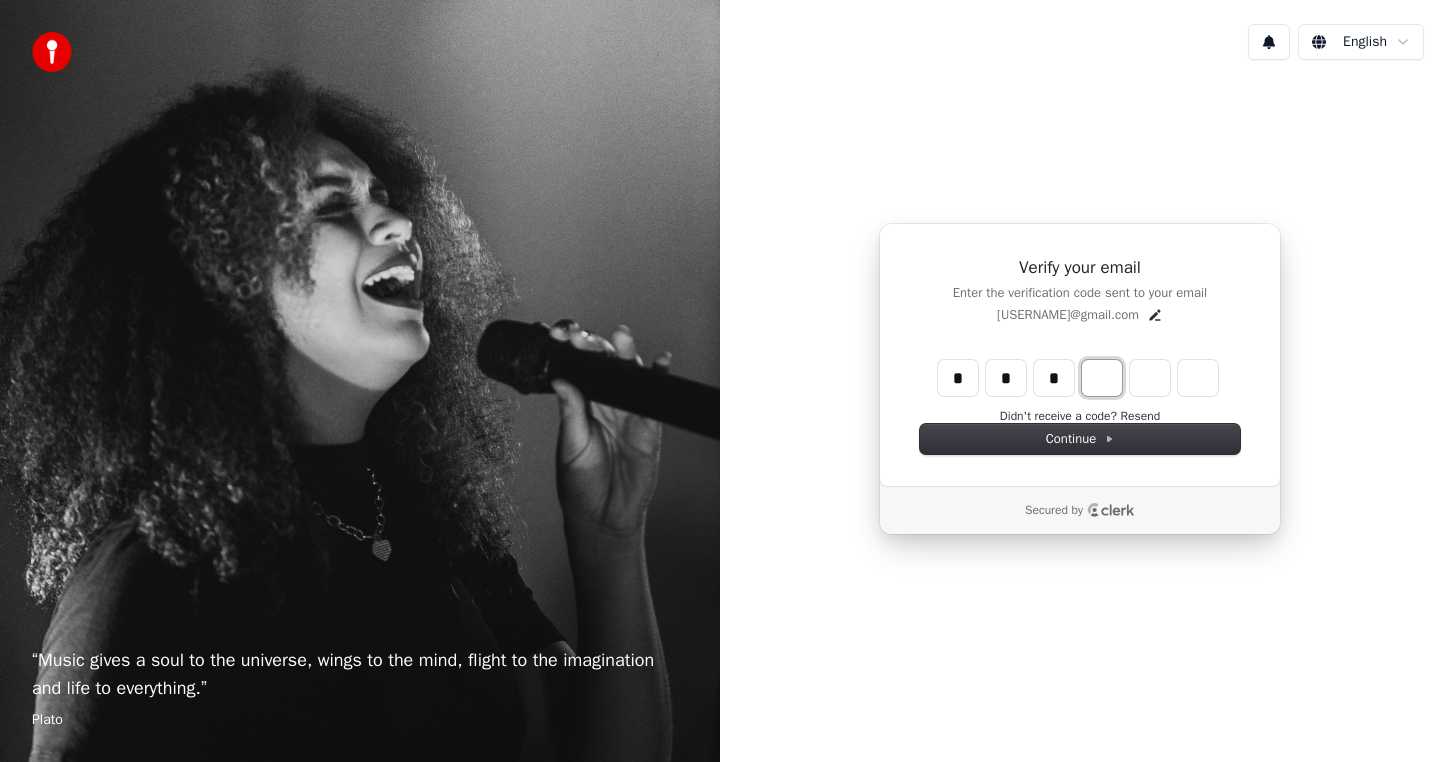 type on "*" 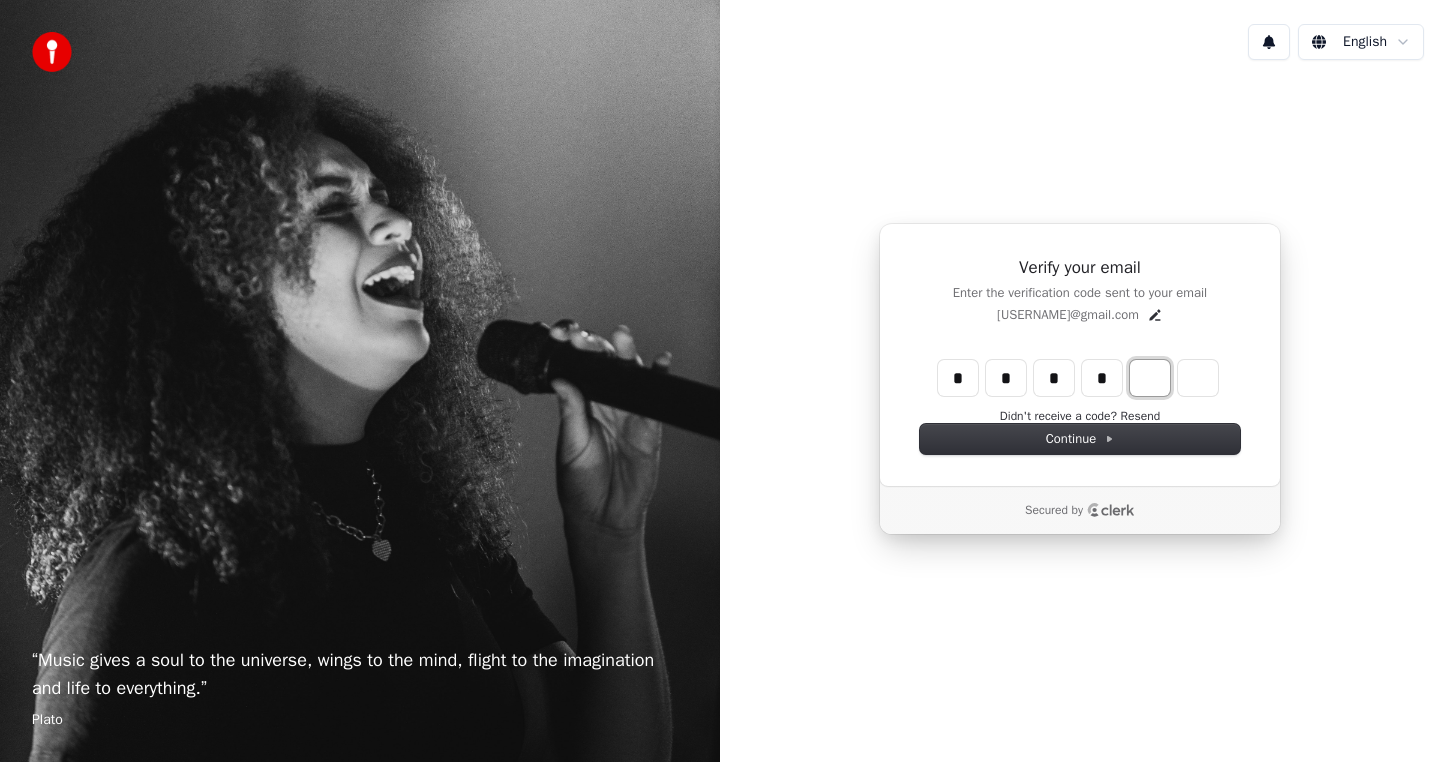type on "****" 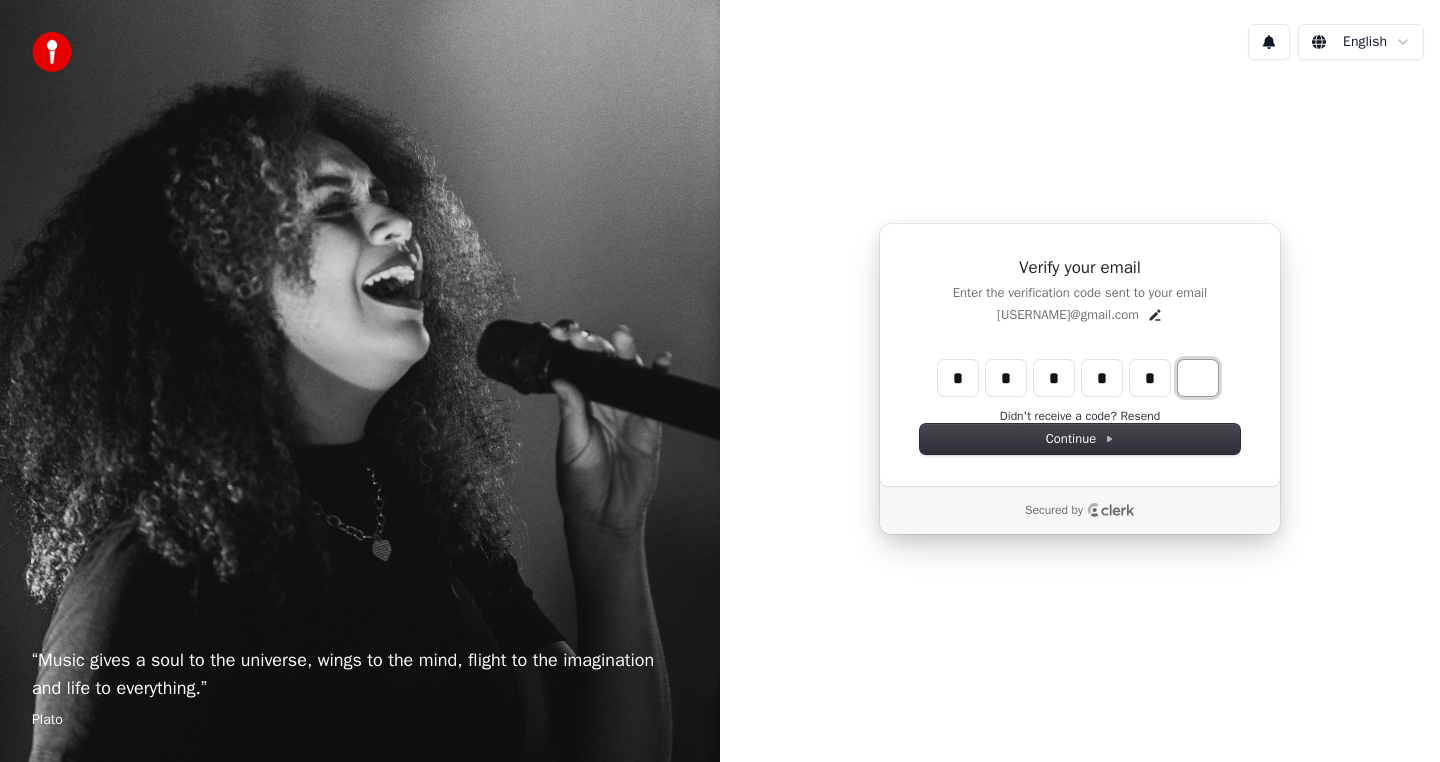 type on "*****" 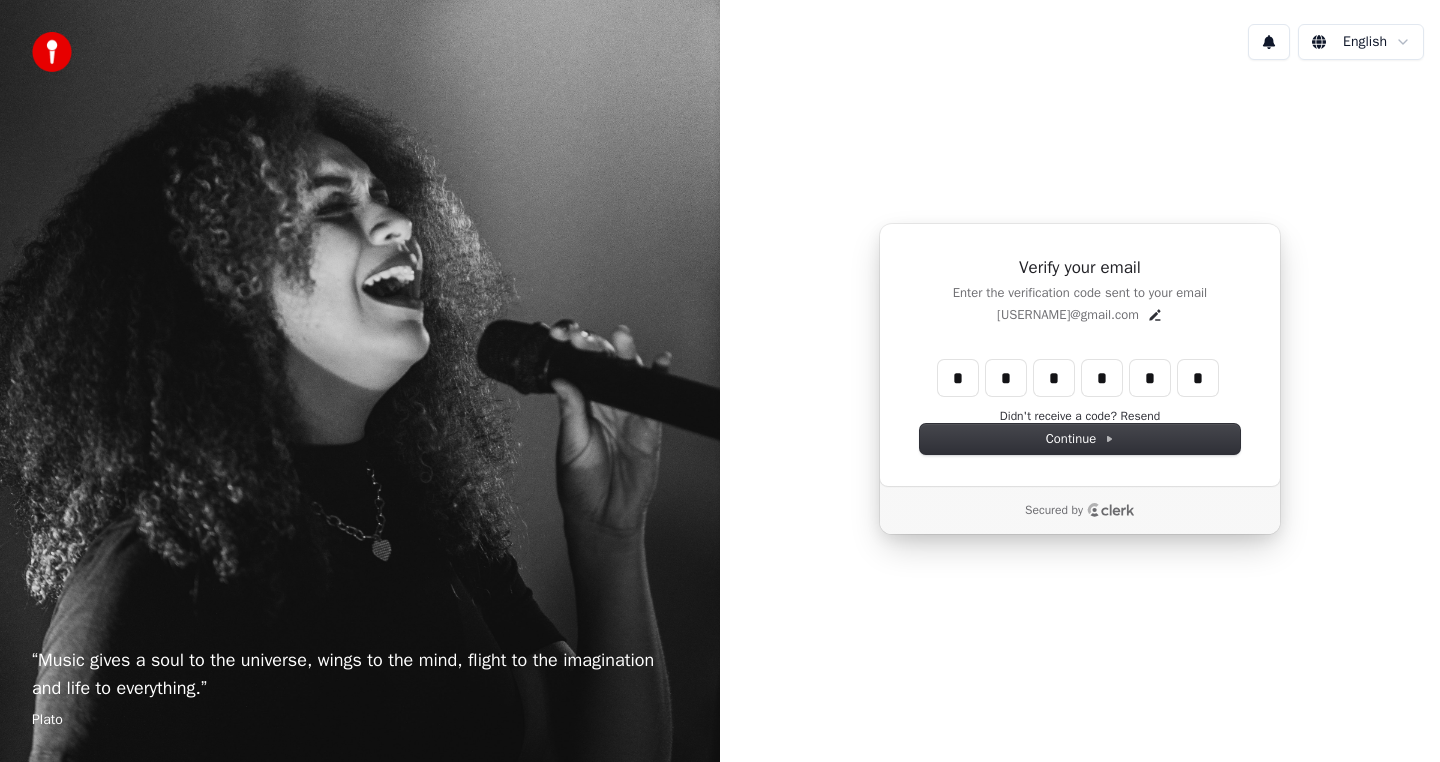 type on "******" 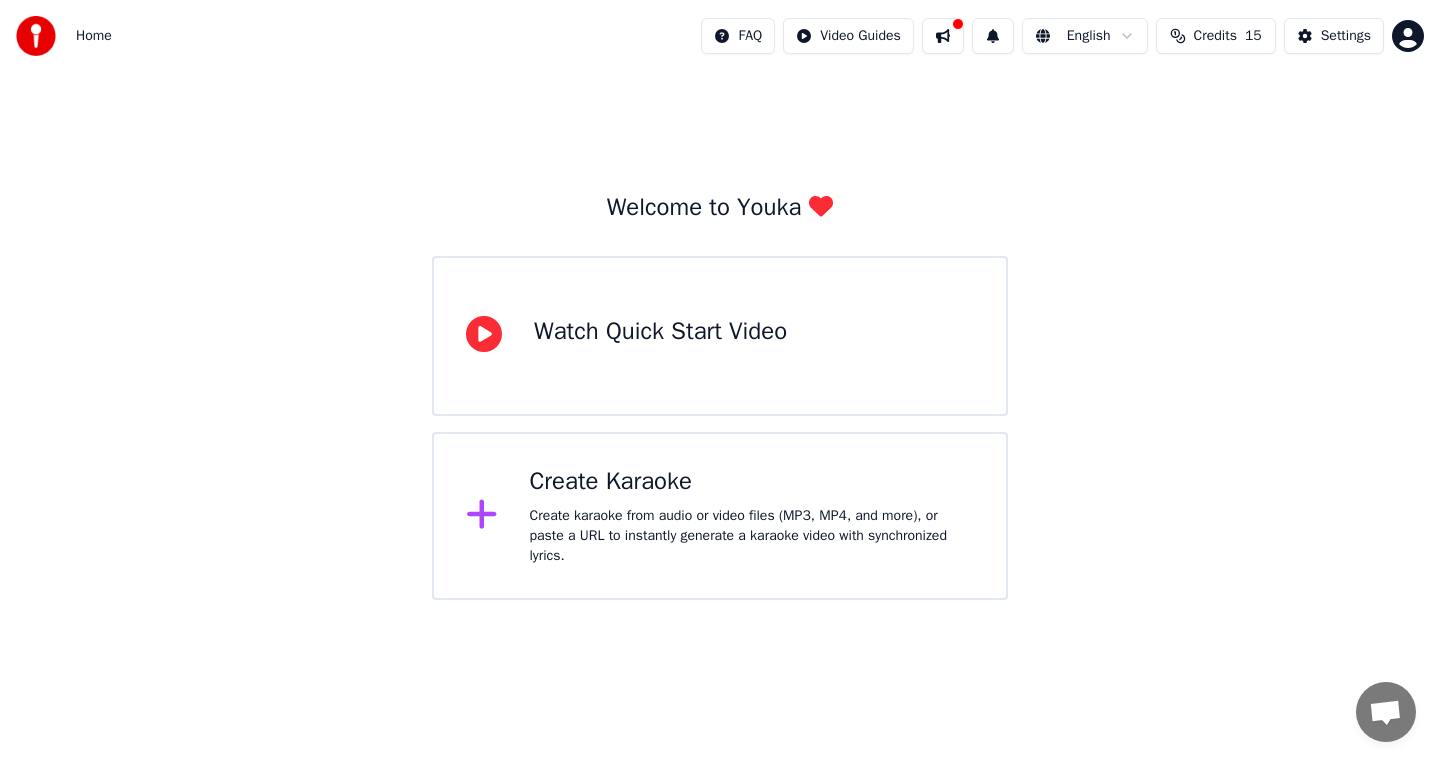 click 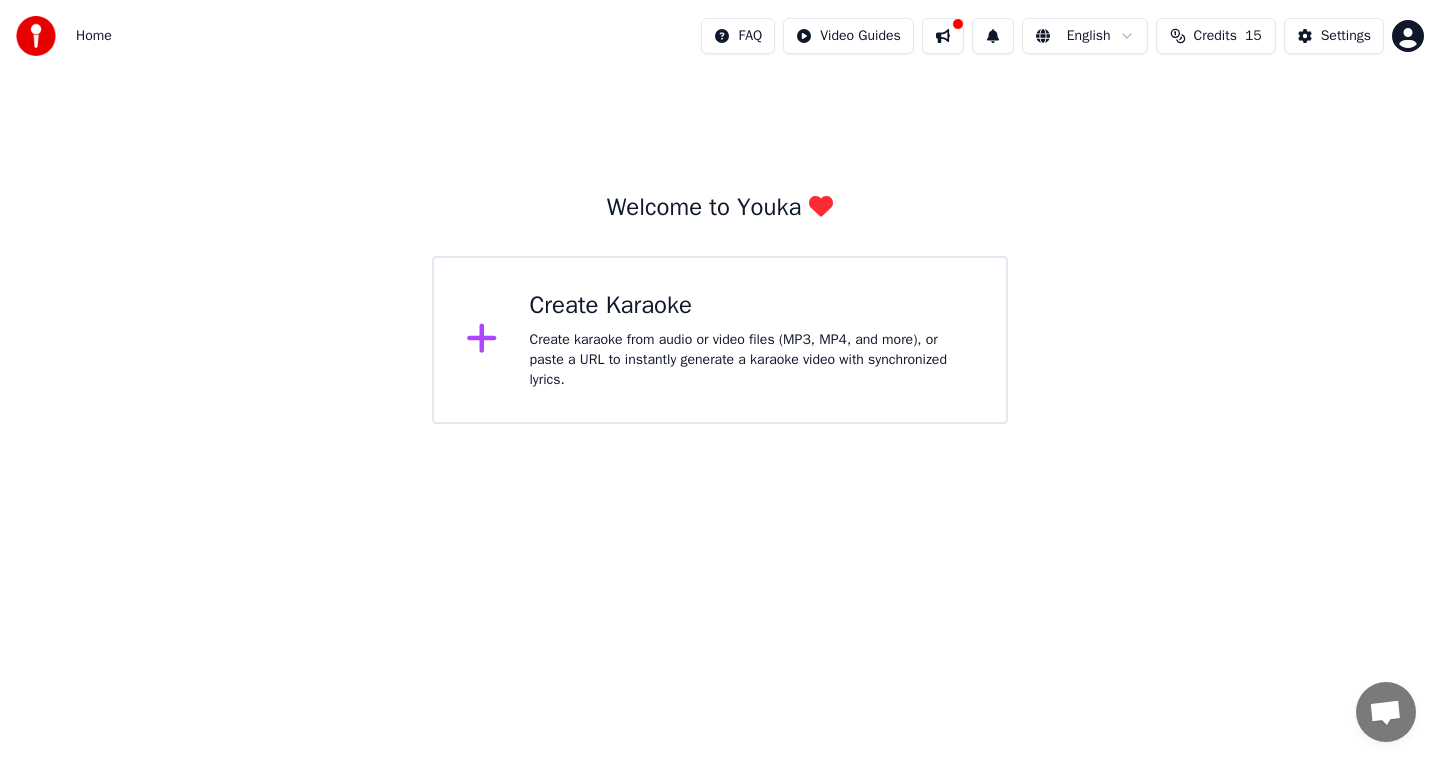 click 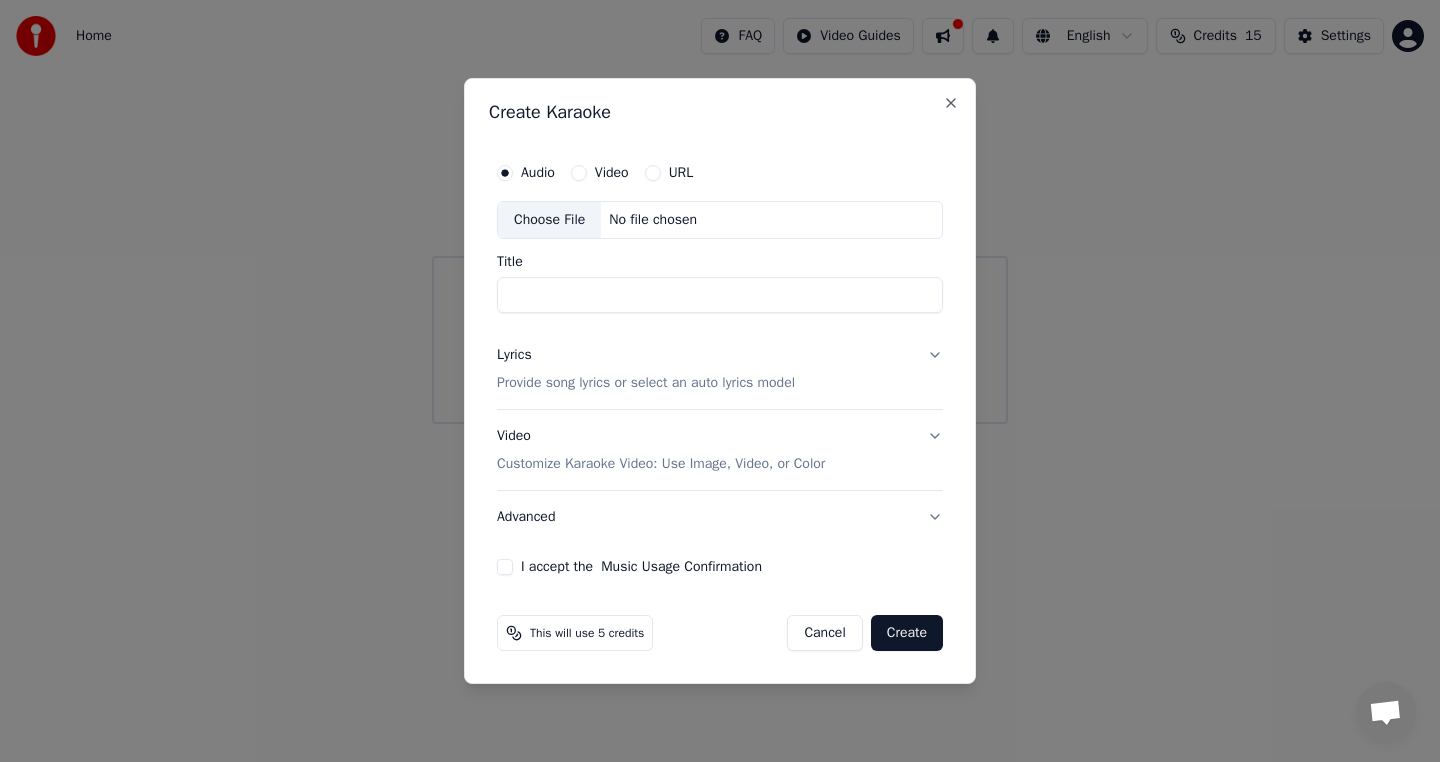 click on "Title" at bounding box center (720, 295) 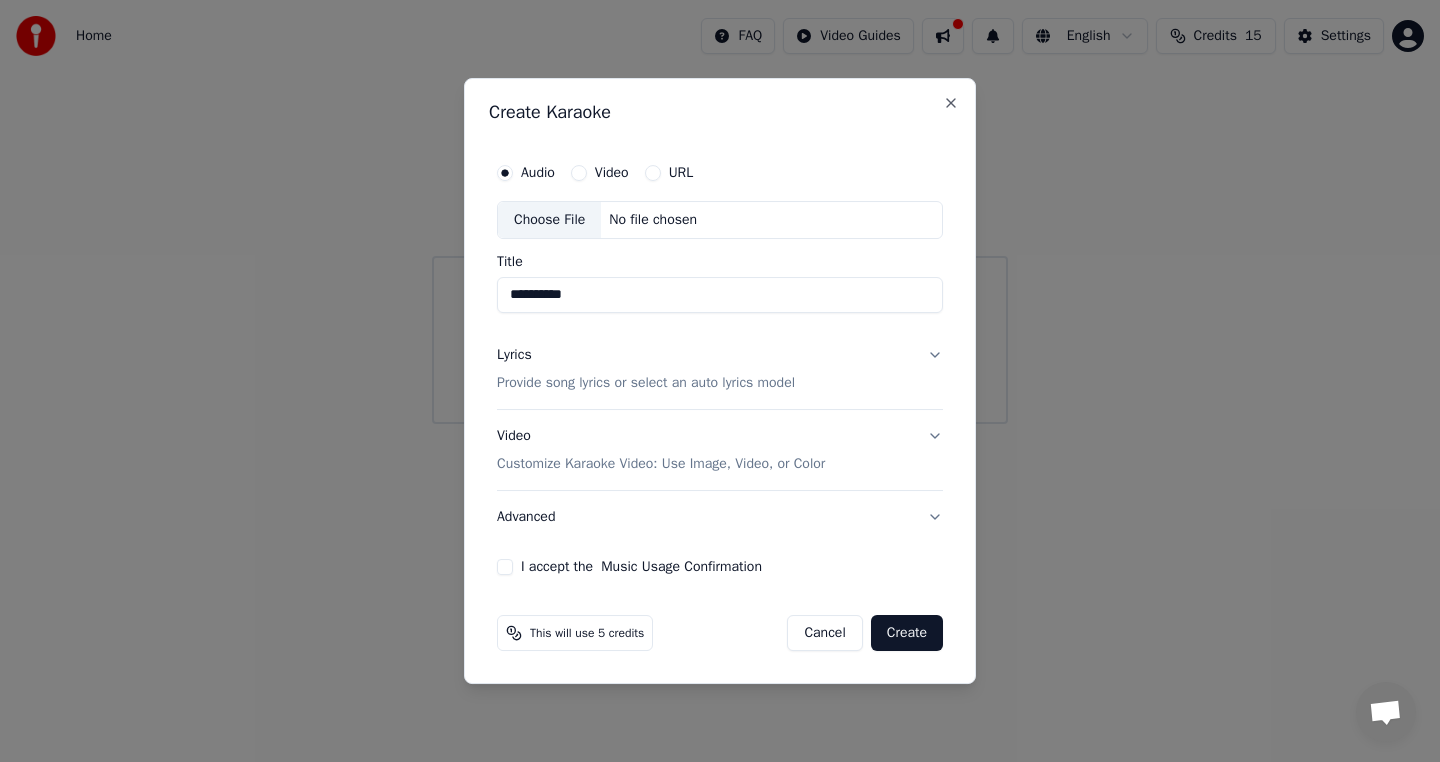 click on "Video Customize Karaoke Video: Use Image, Video, or Color" at bounding box center (720, 450) 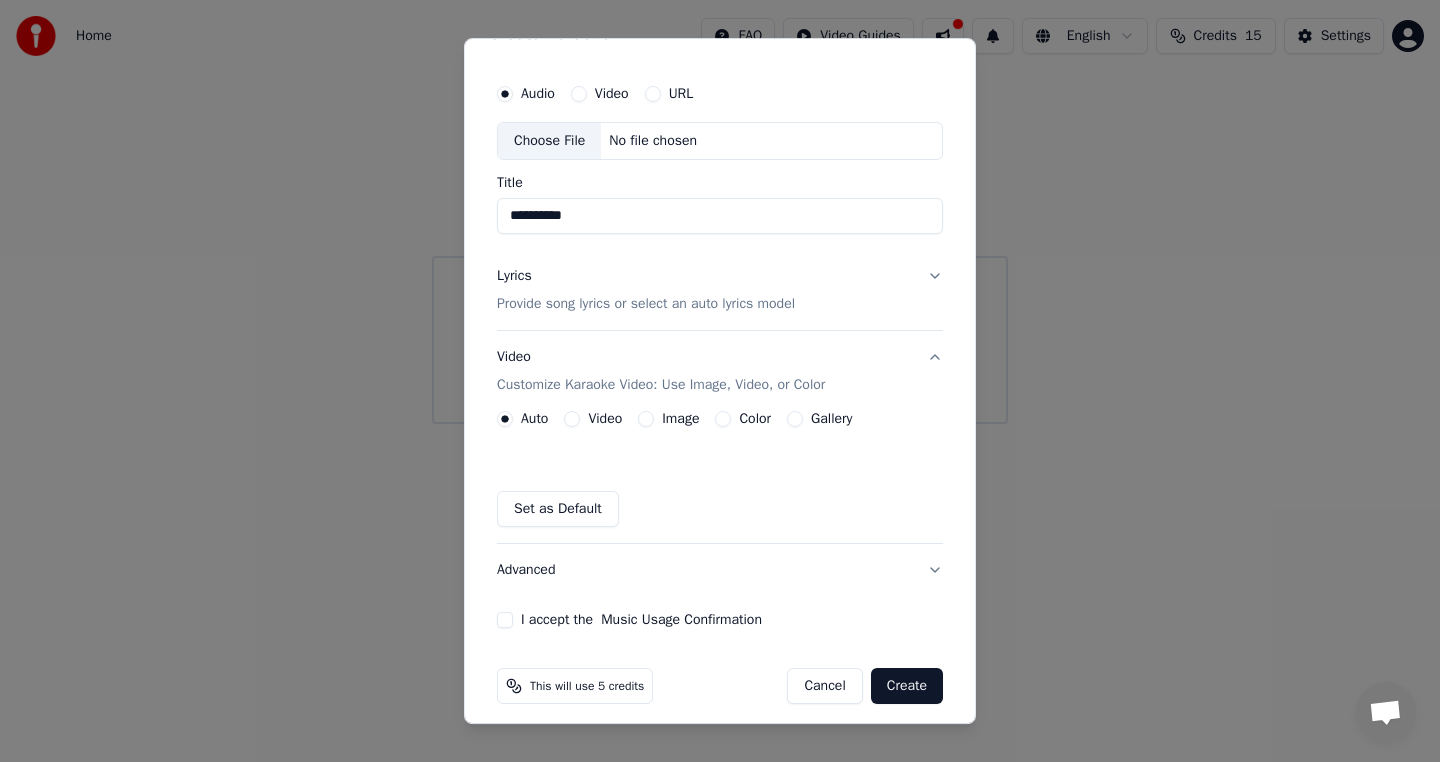 scroll, scrollTop: 52, scrollLeft: 0, axis: vertical 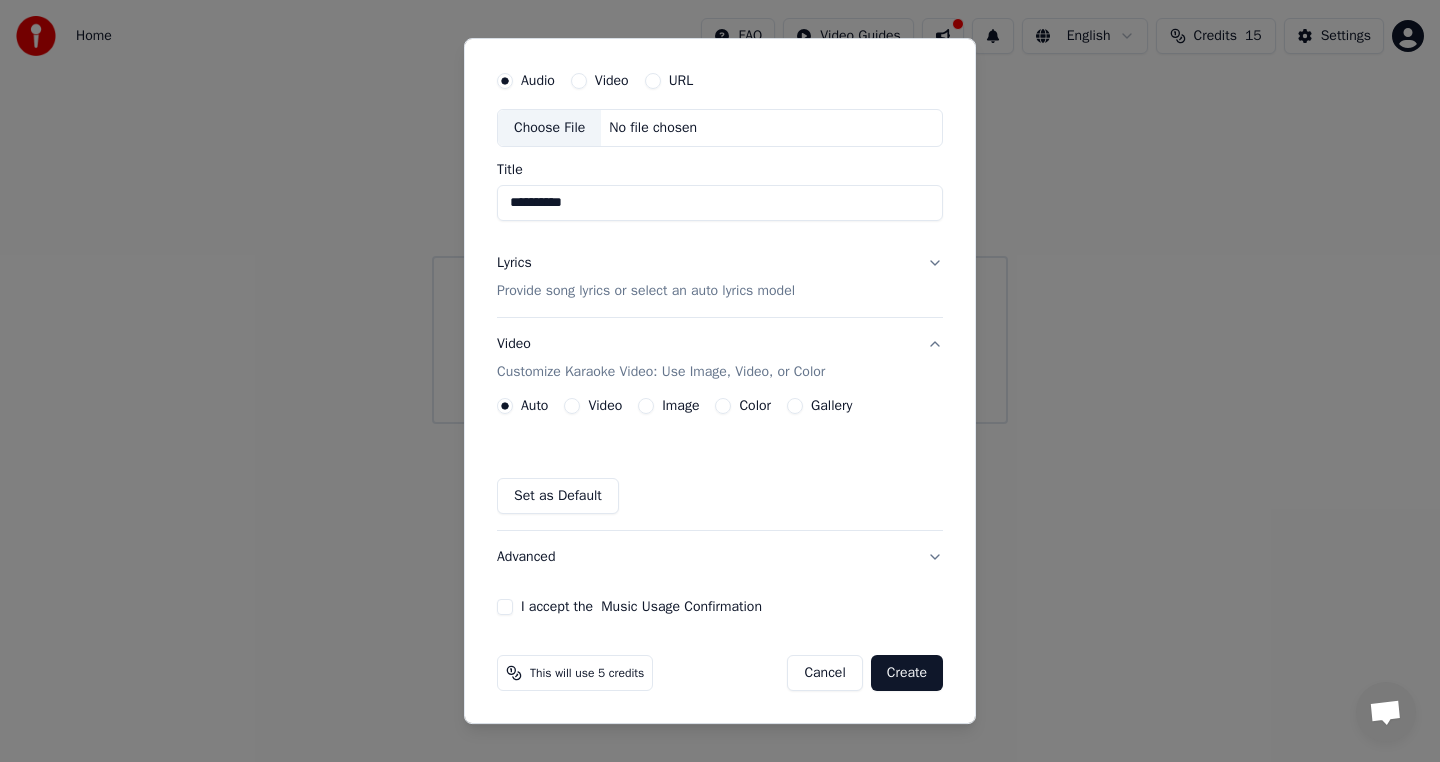 click on "I accept the   Music Usage Confirmation" at bounding box center [505, 607] 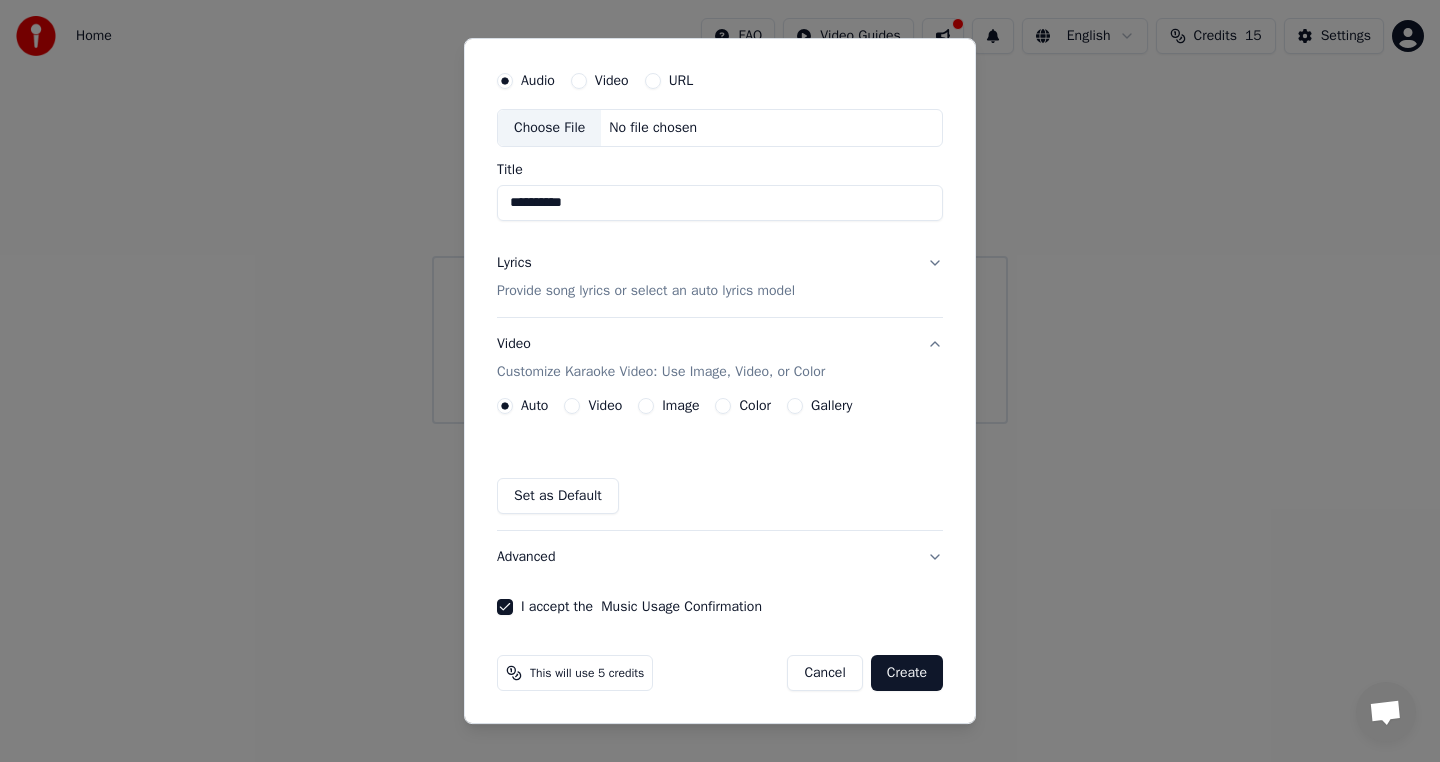 click on "No file chosen" at bounding box center [653, 128] 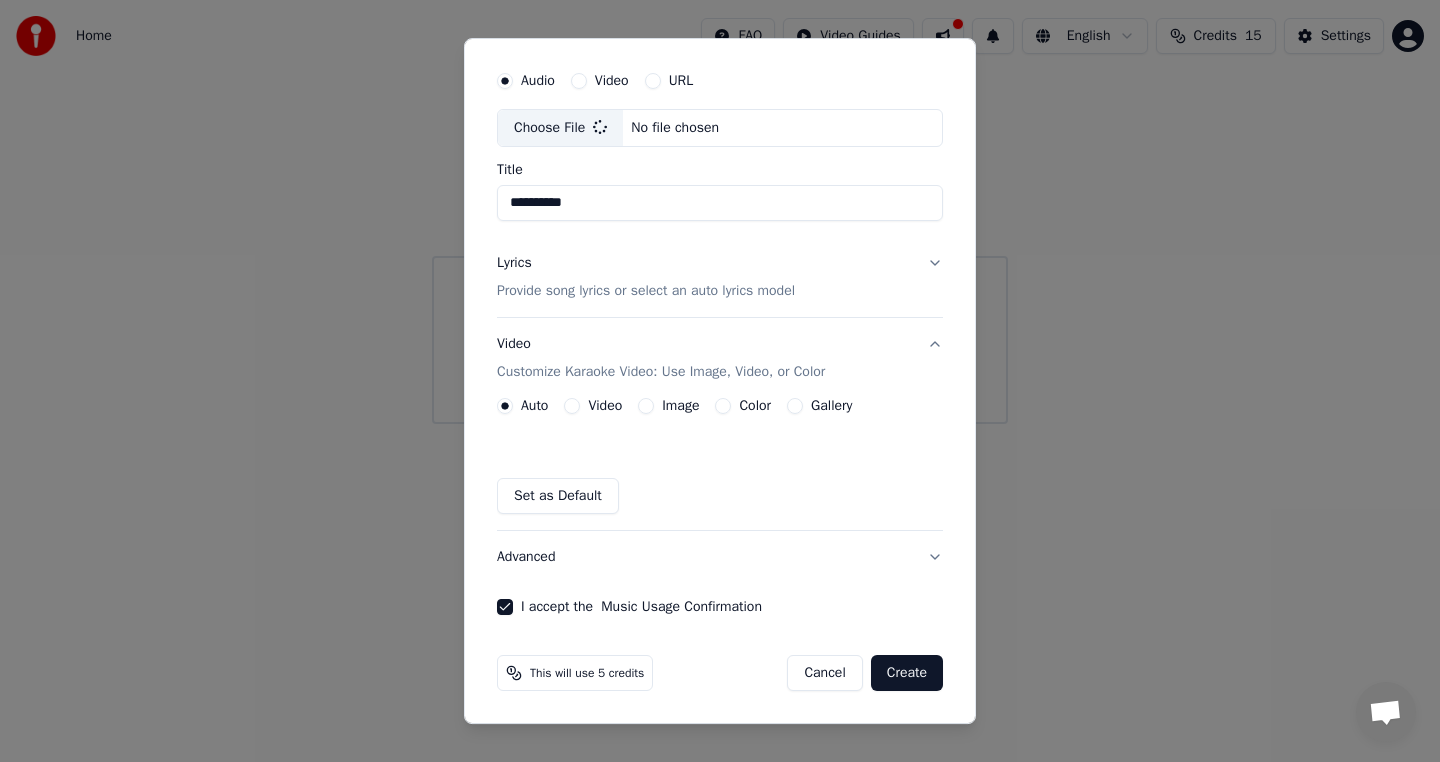 type on "**********" 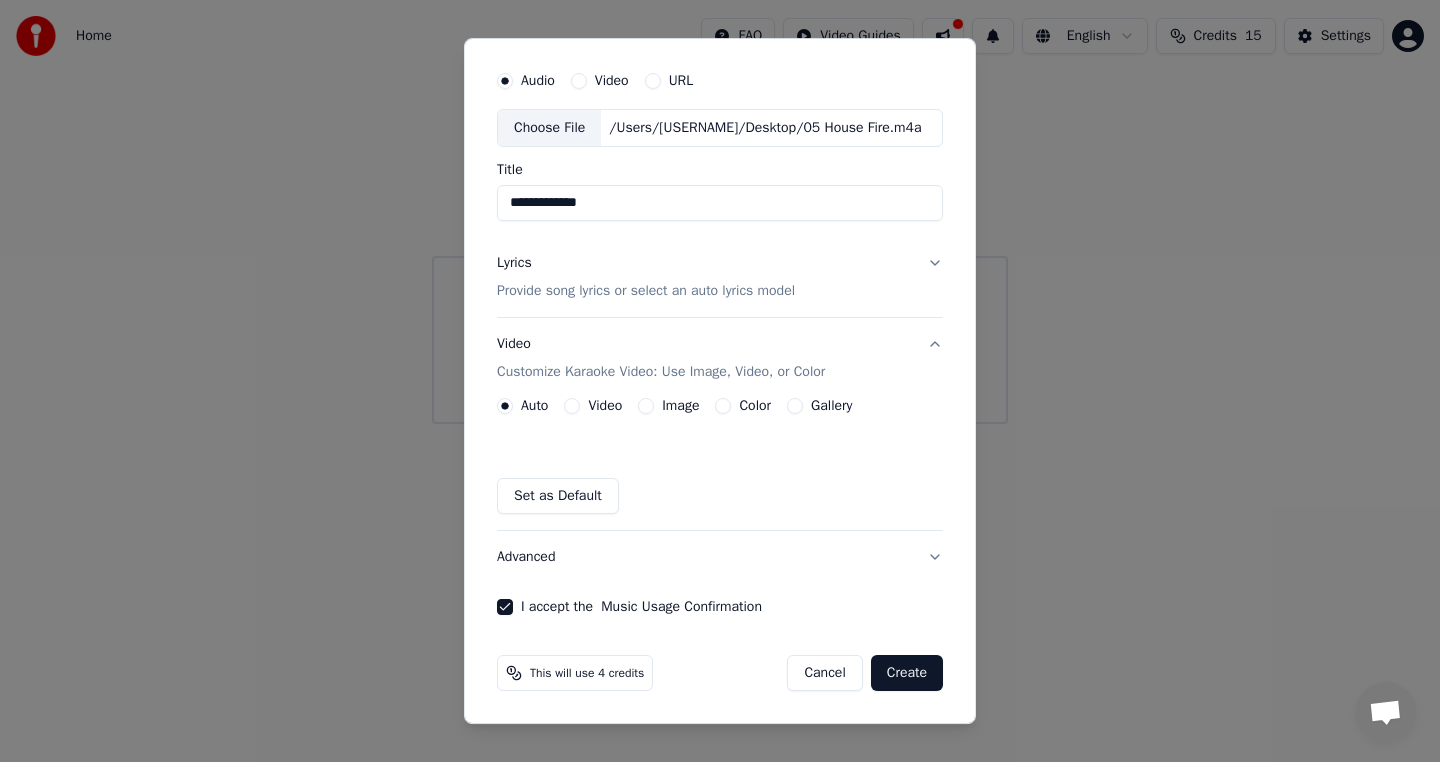 click on "Create" at bounding box center (907, 673) 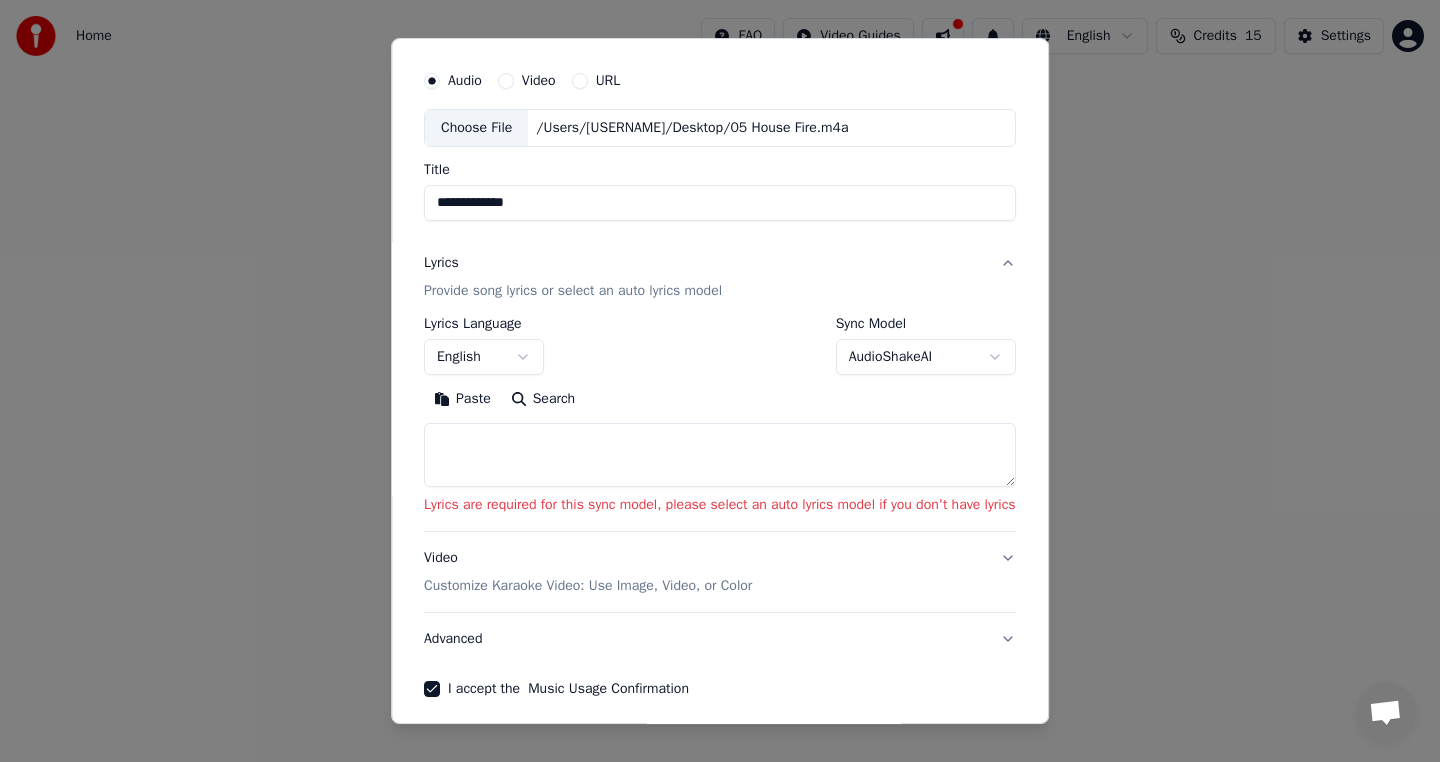 click at bounding box center [720, 455] 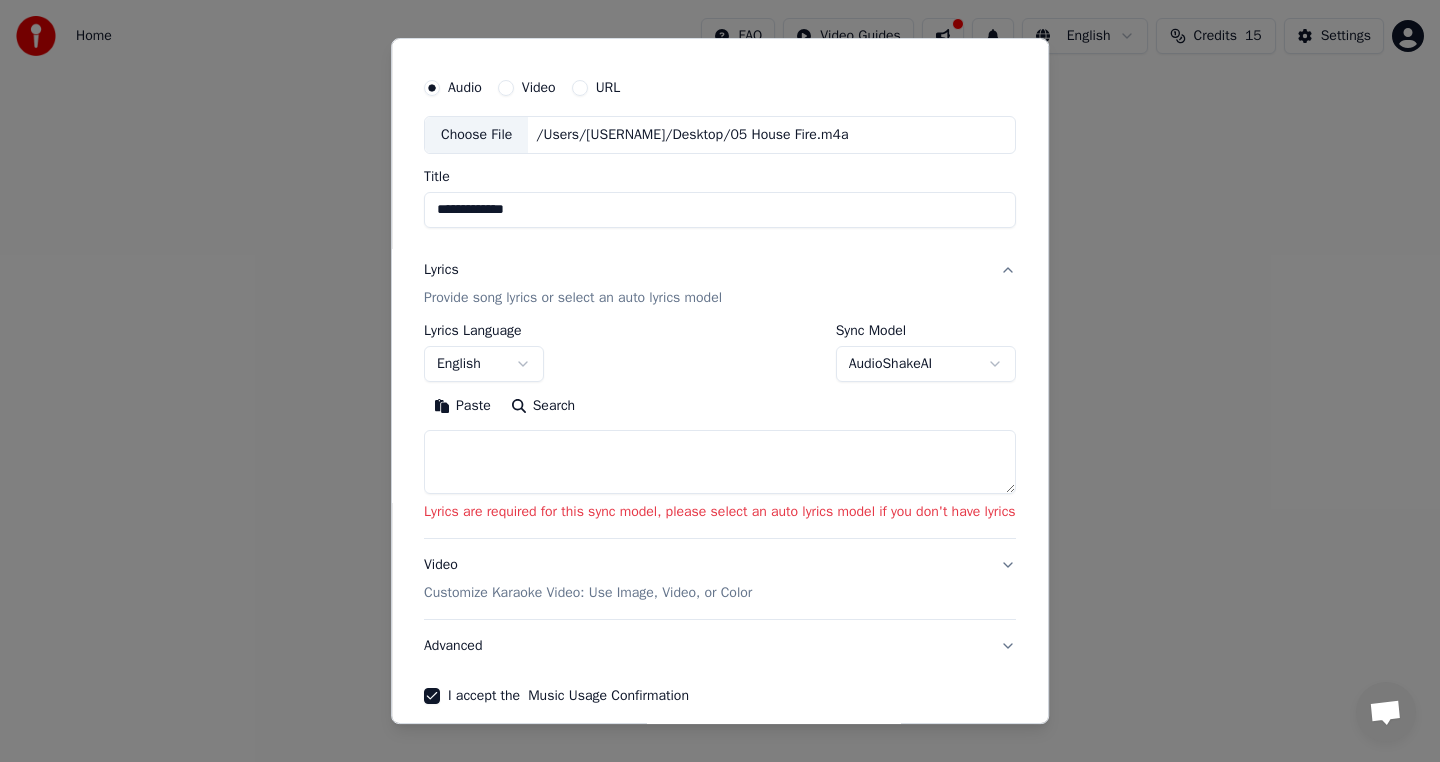 scroll, scrollTop: 0, scrollLeft: 0, axis: both 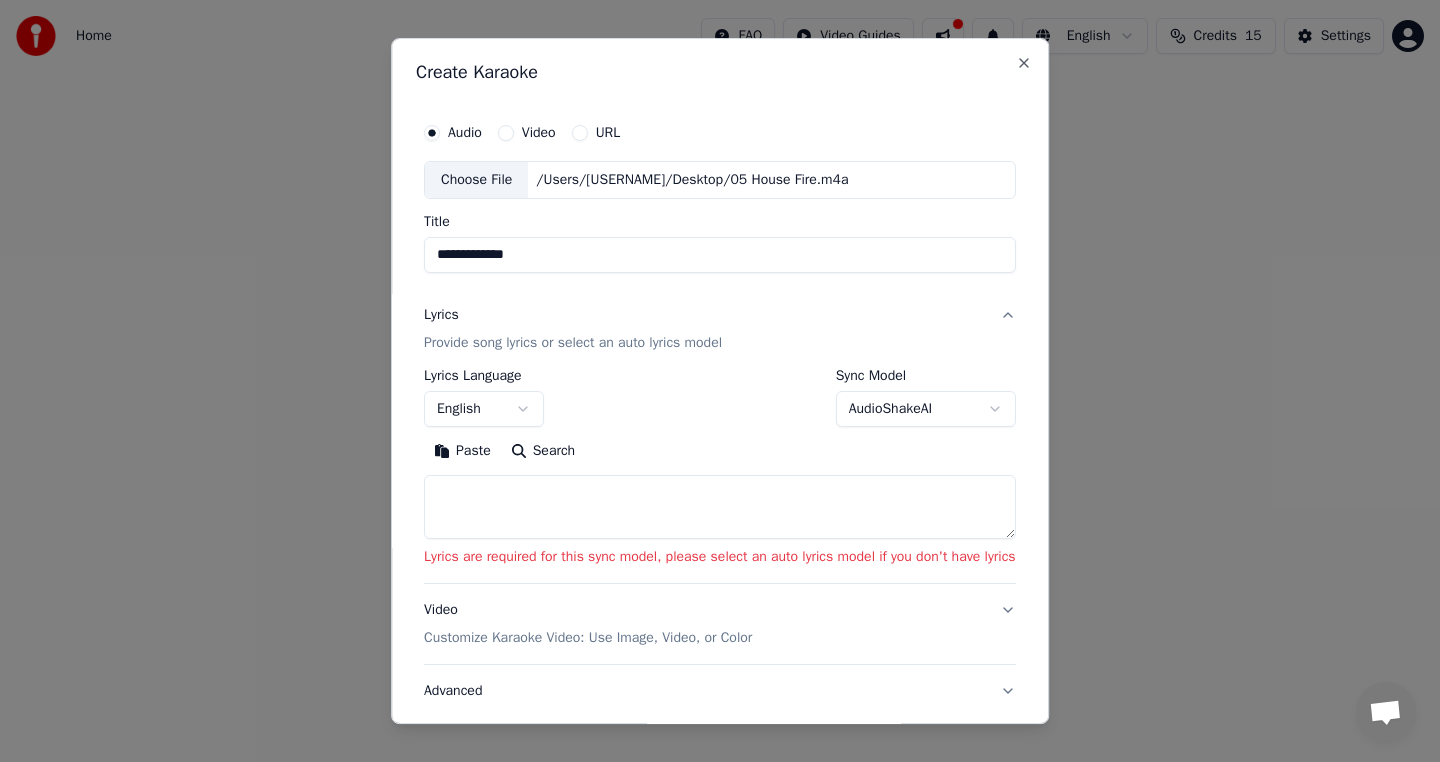 click at bounding box center (720, 507) 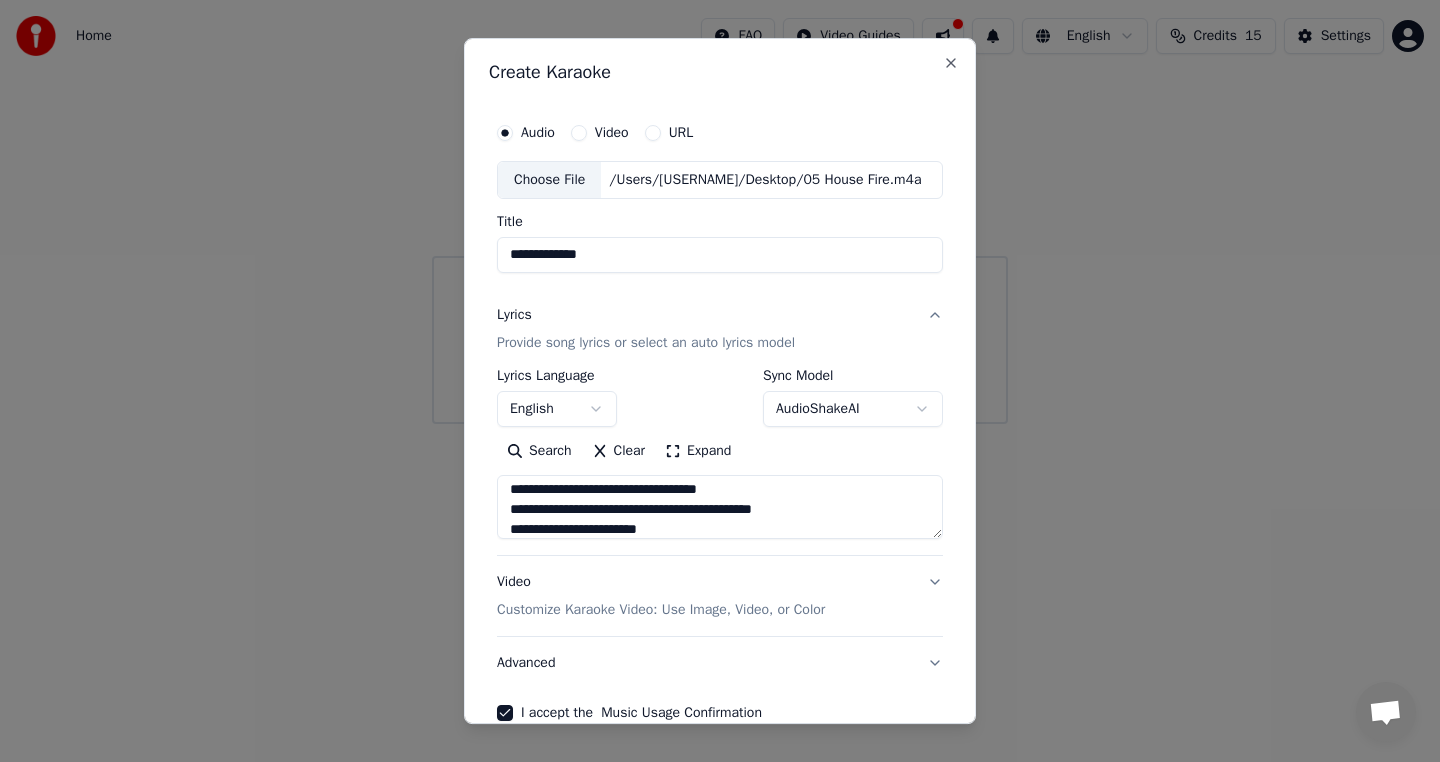 scroll, scrollTop: 534, scrollLeft: 0, axis: vertical 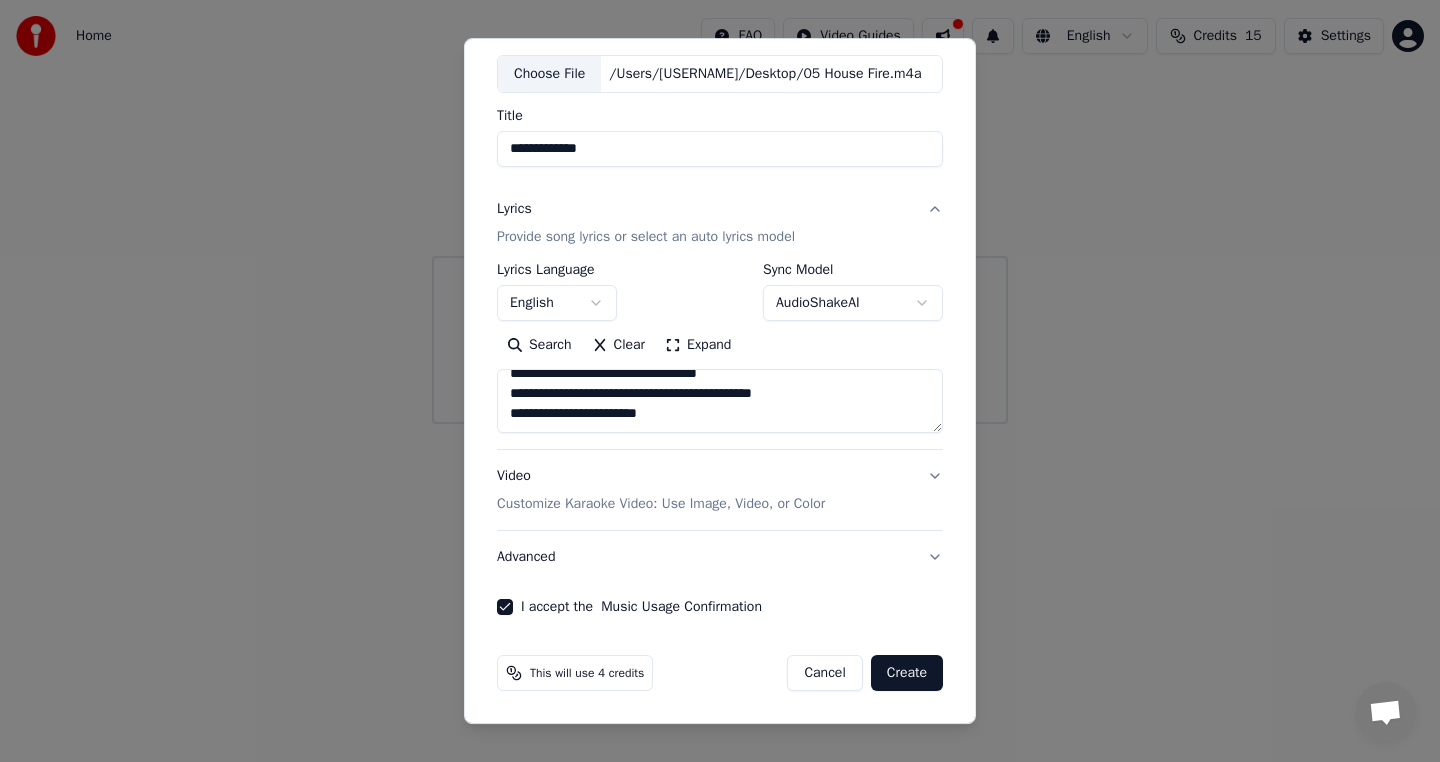 type on "**********" 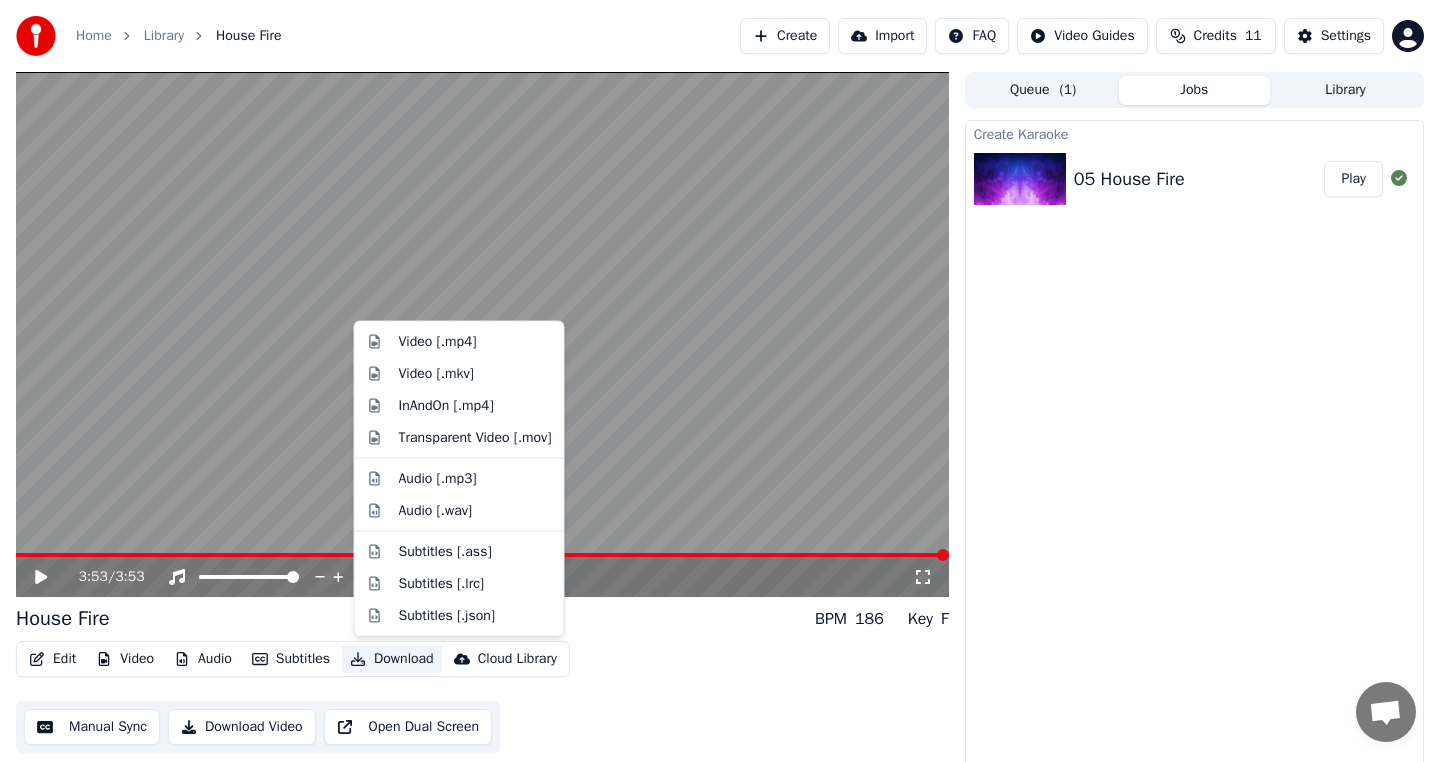click on "Download" at bounding box center (392, 659) 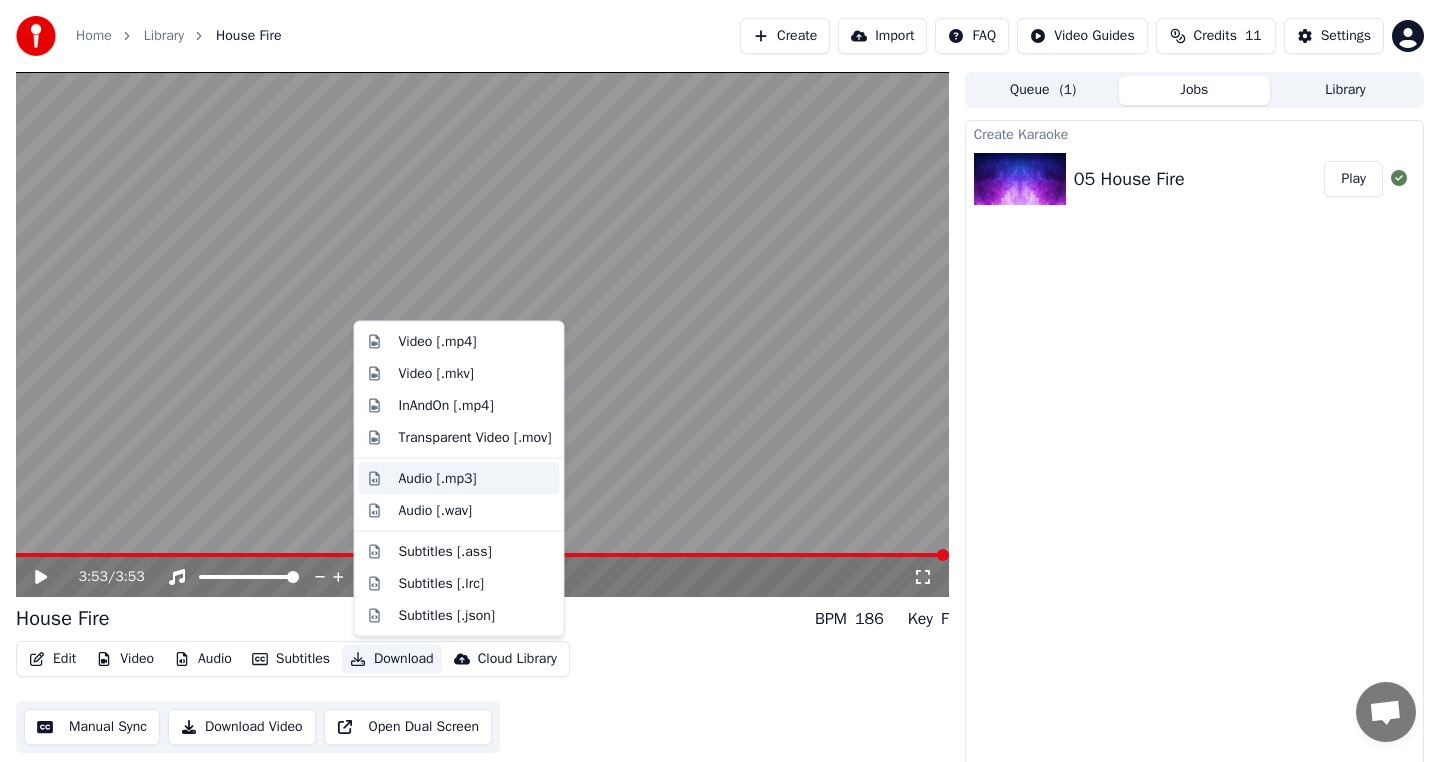 click on "Audio [.mp3]" at bounding box center (438, 478) 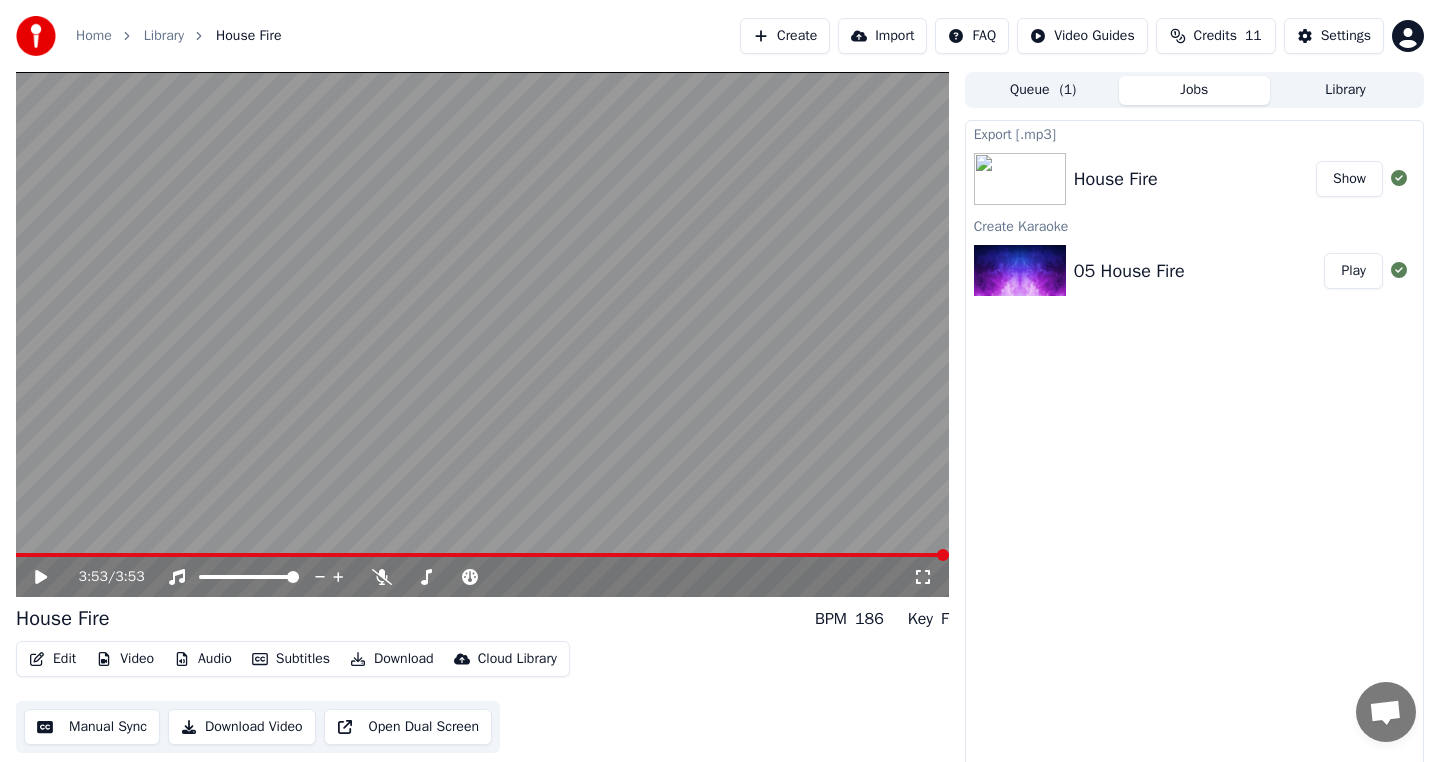 click on "Play" at bounding box center [1353, 271] 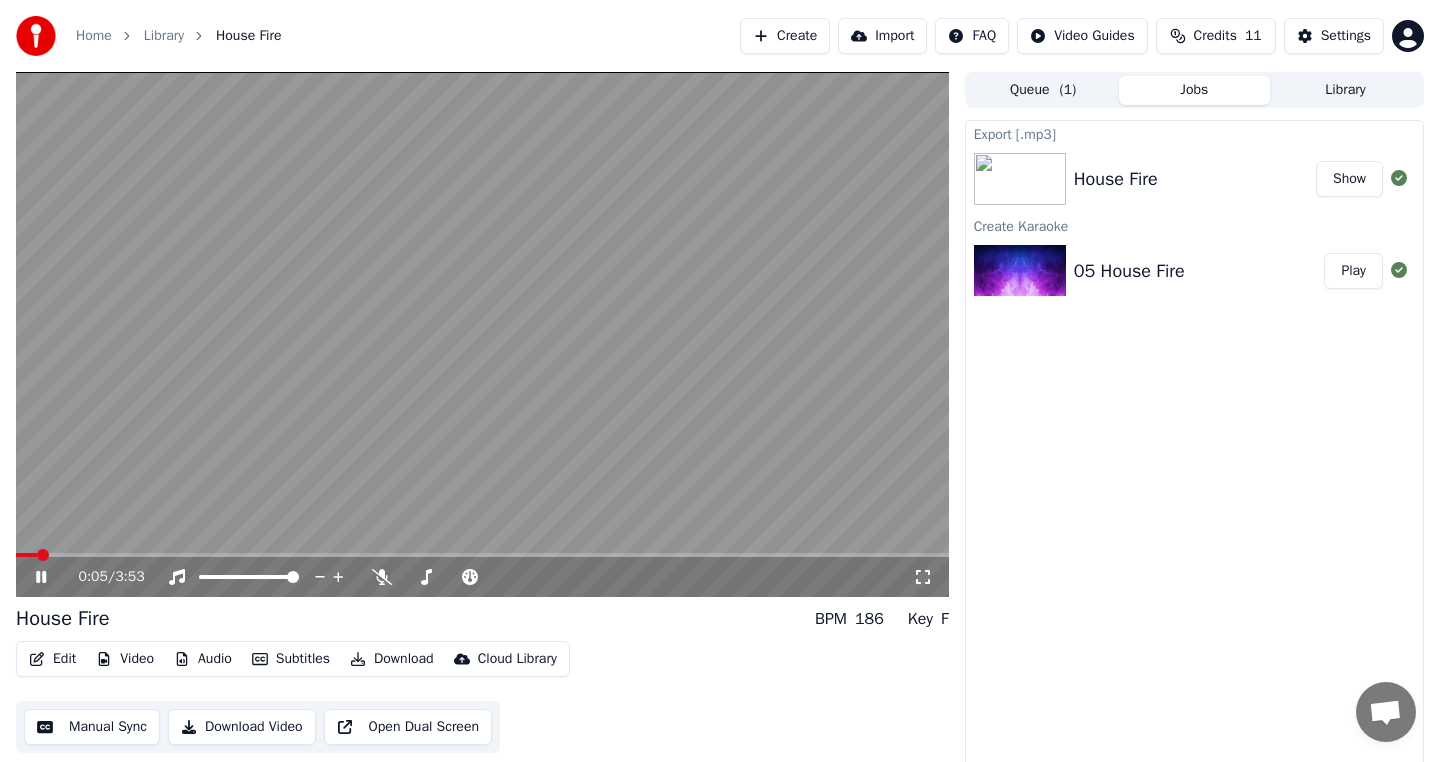click at bounding box center [482, 555] 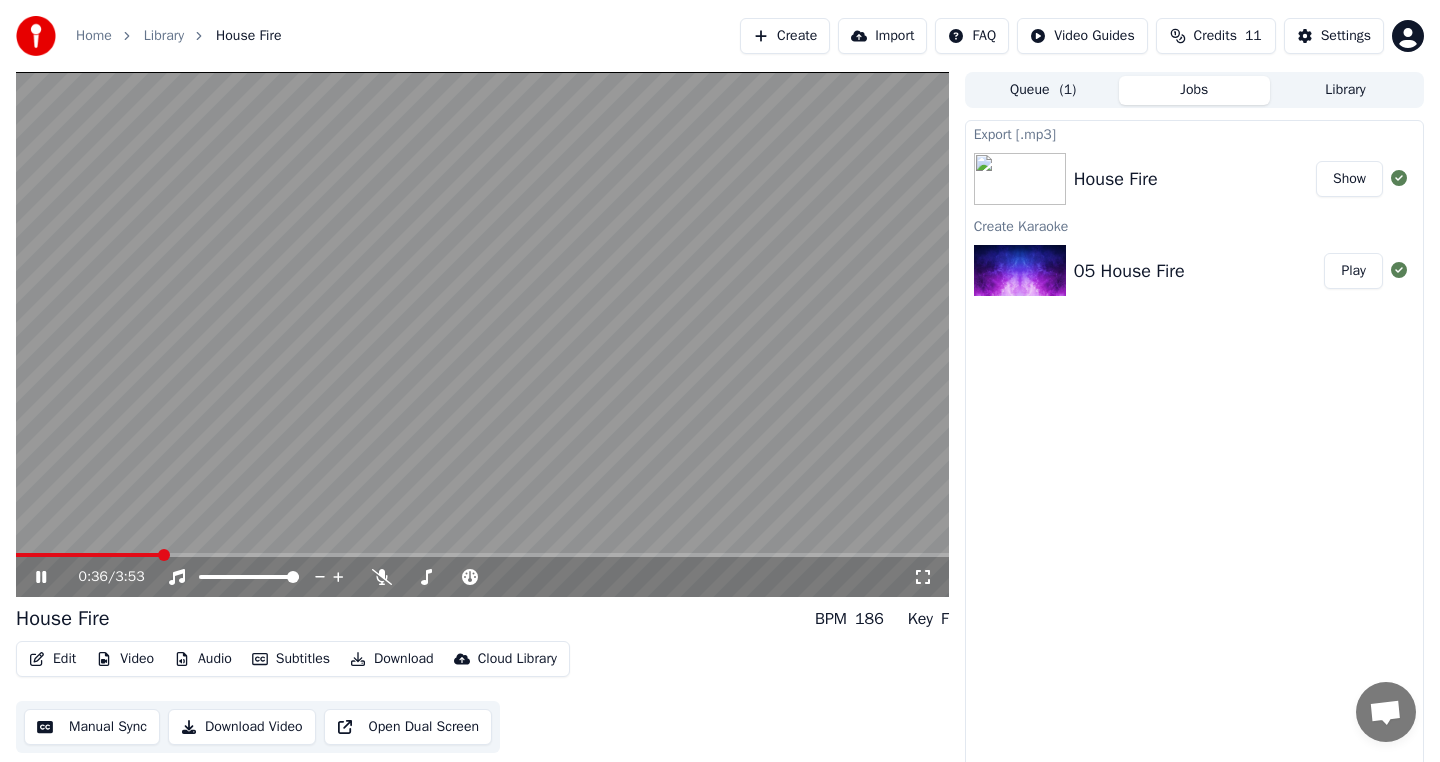 click at bounding box center (482, 555) 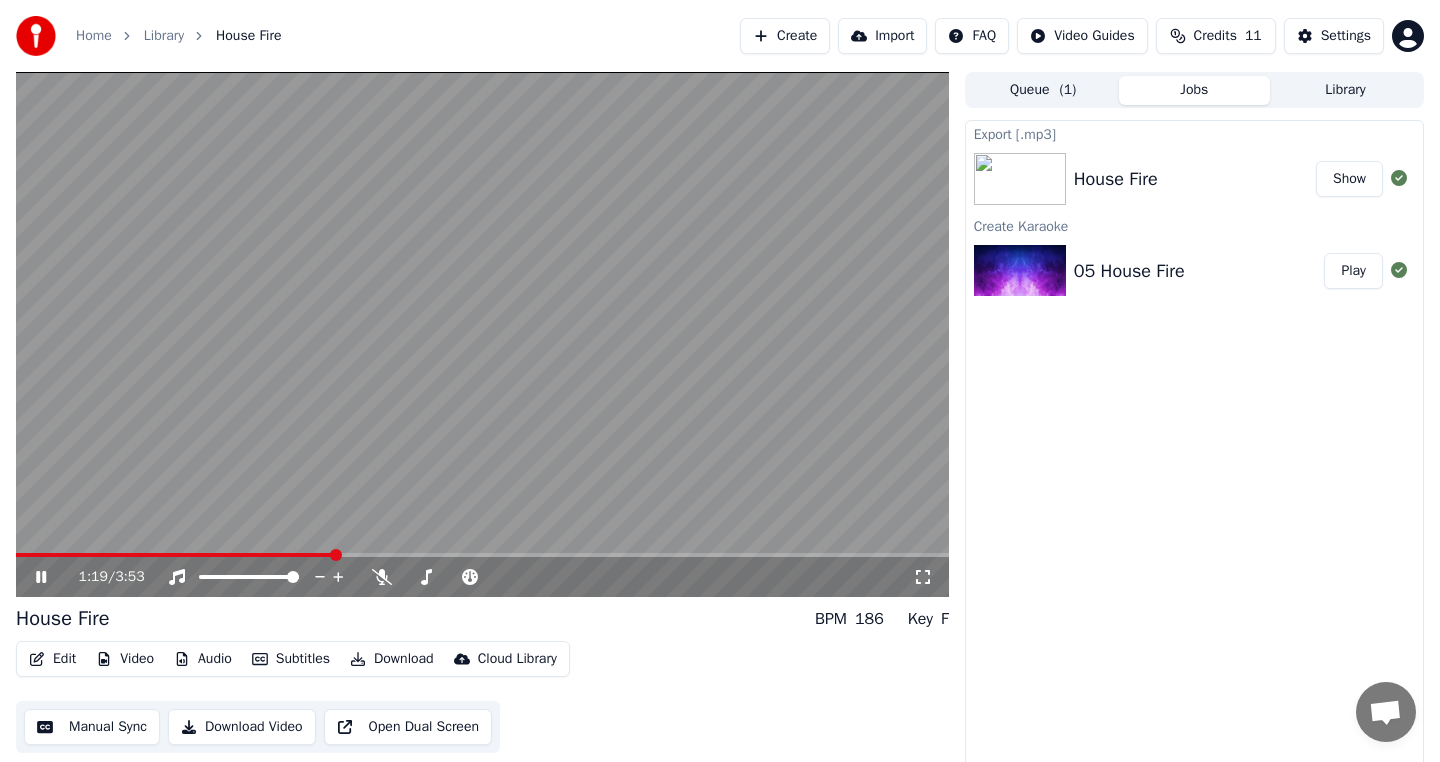 click on "Show" at bounding box center [1349, 179] 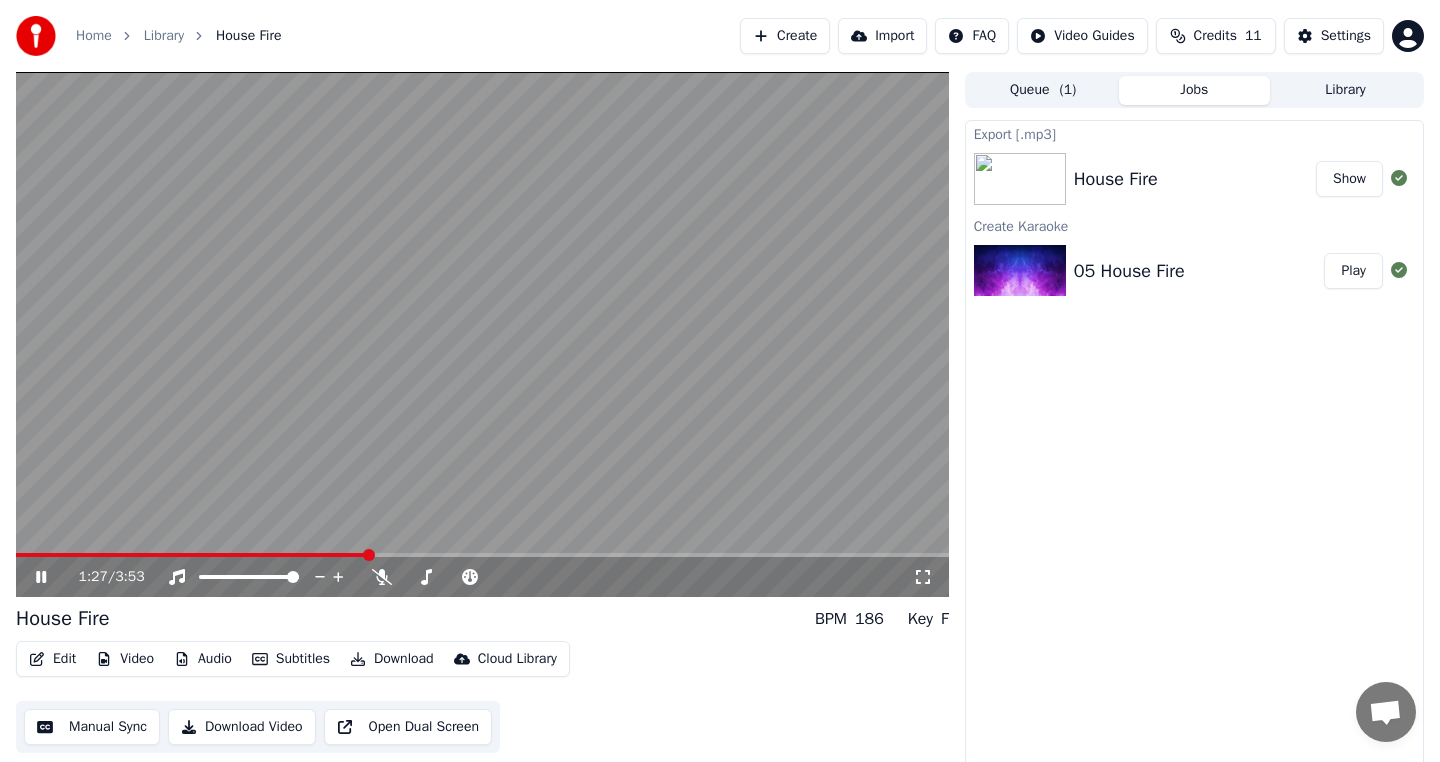 click 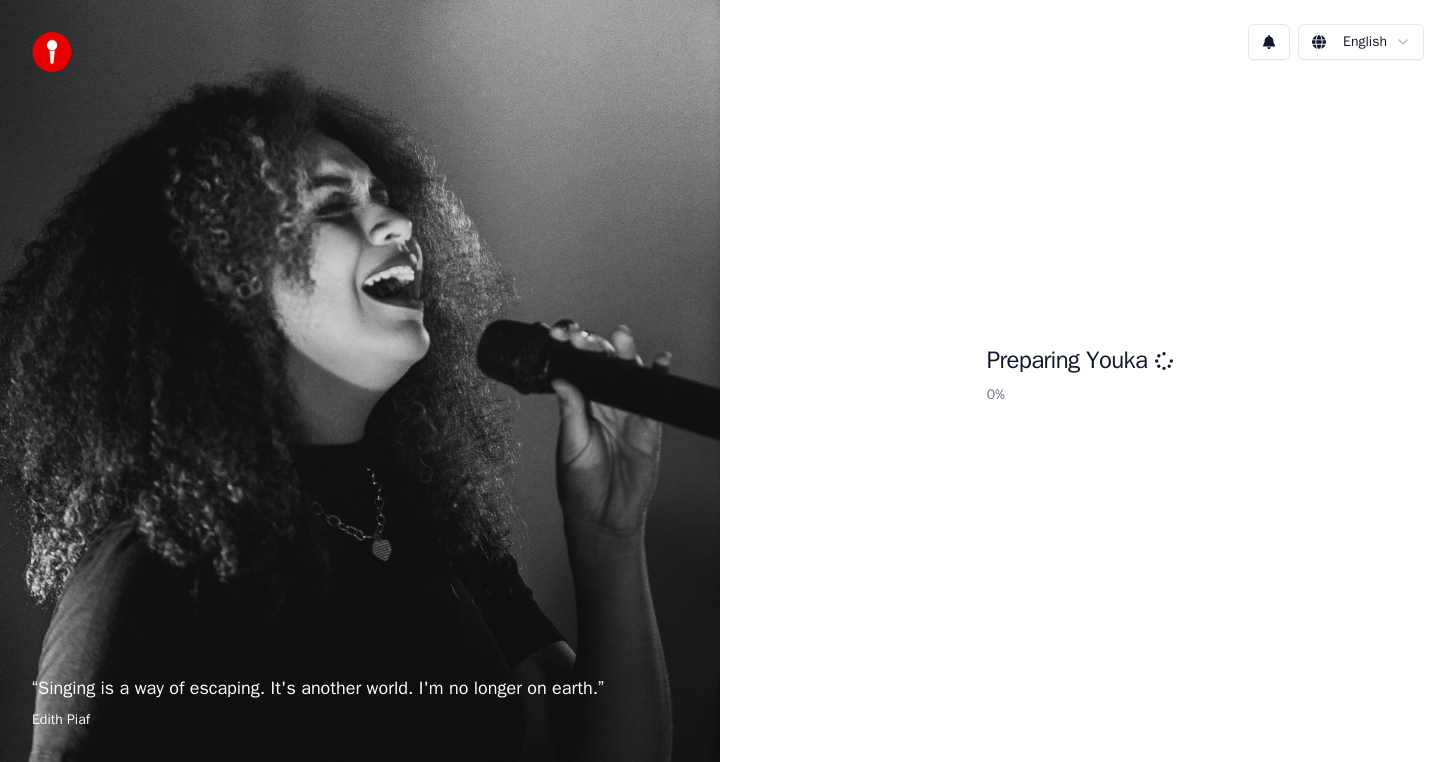 scroll, scrollTop: 0, scrollLeft: 0, axis: both 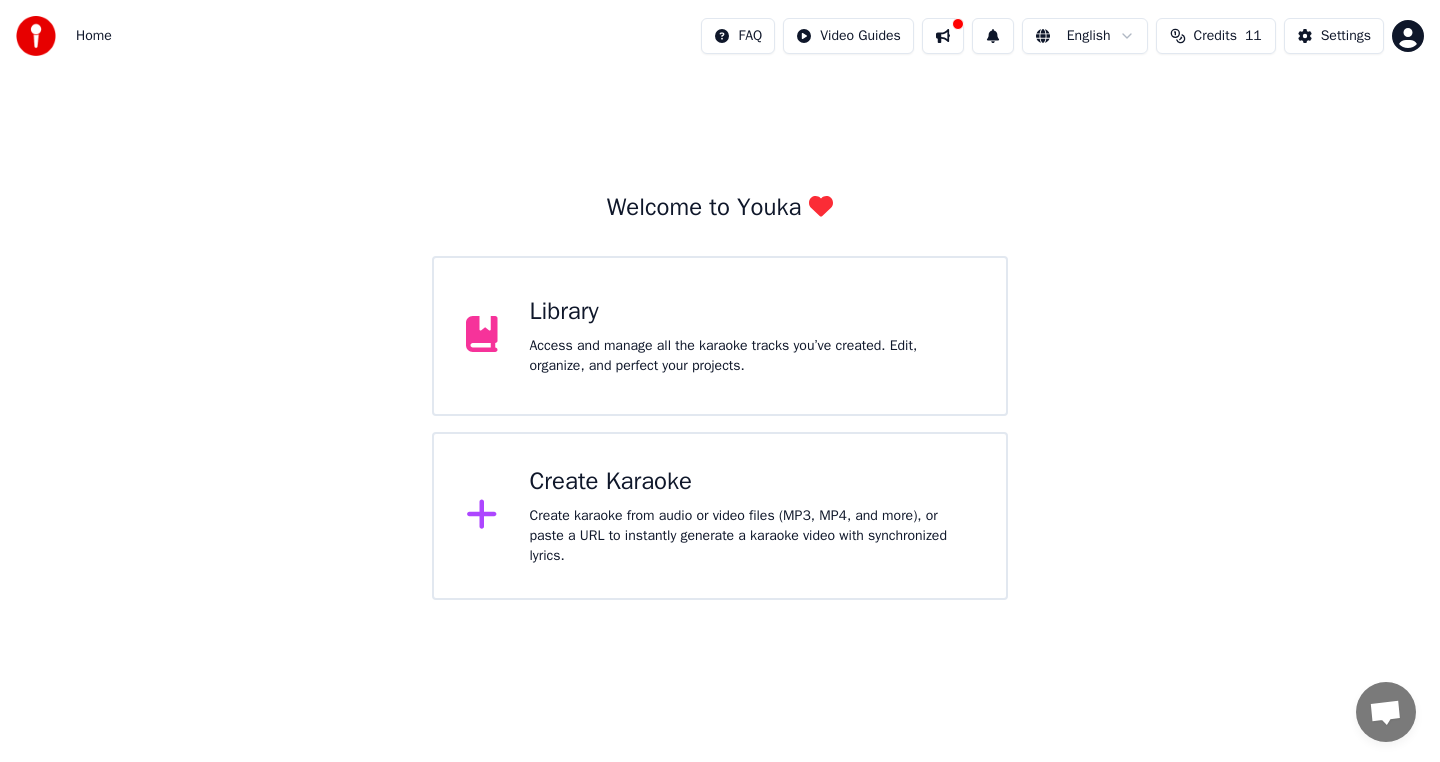 click on "Create Karaoke" at bounding box center [752, 482] 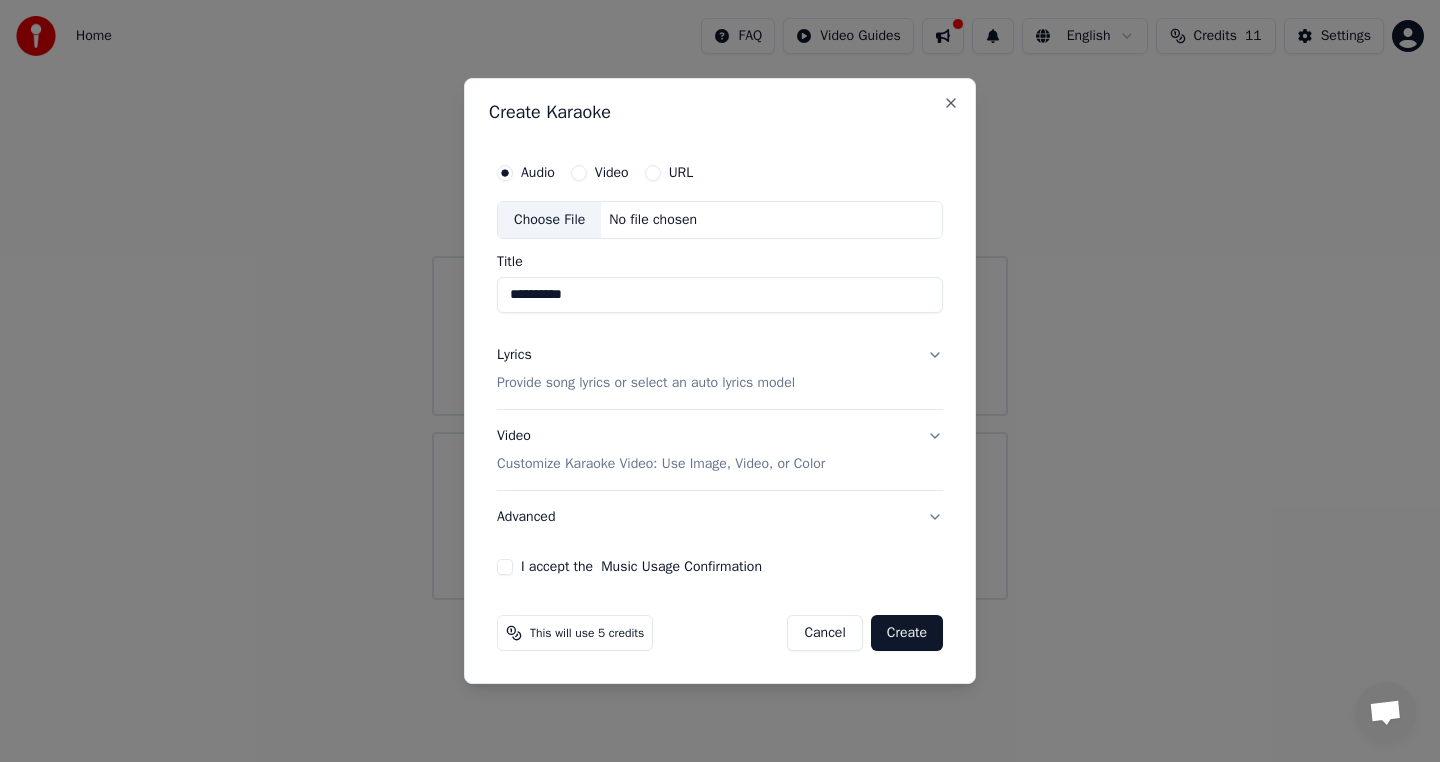 click on "No file chosen" at bounding box center [653, 220] 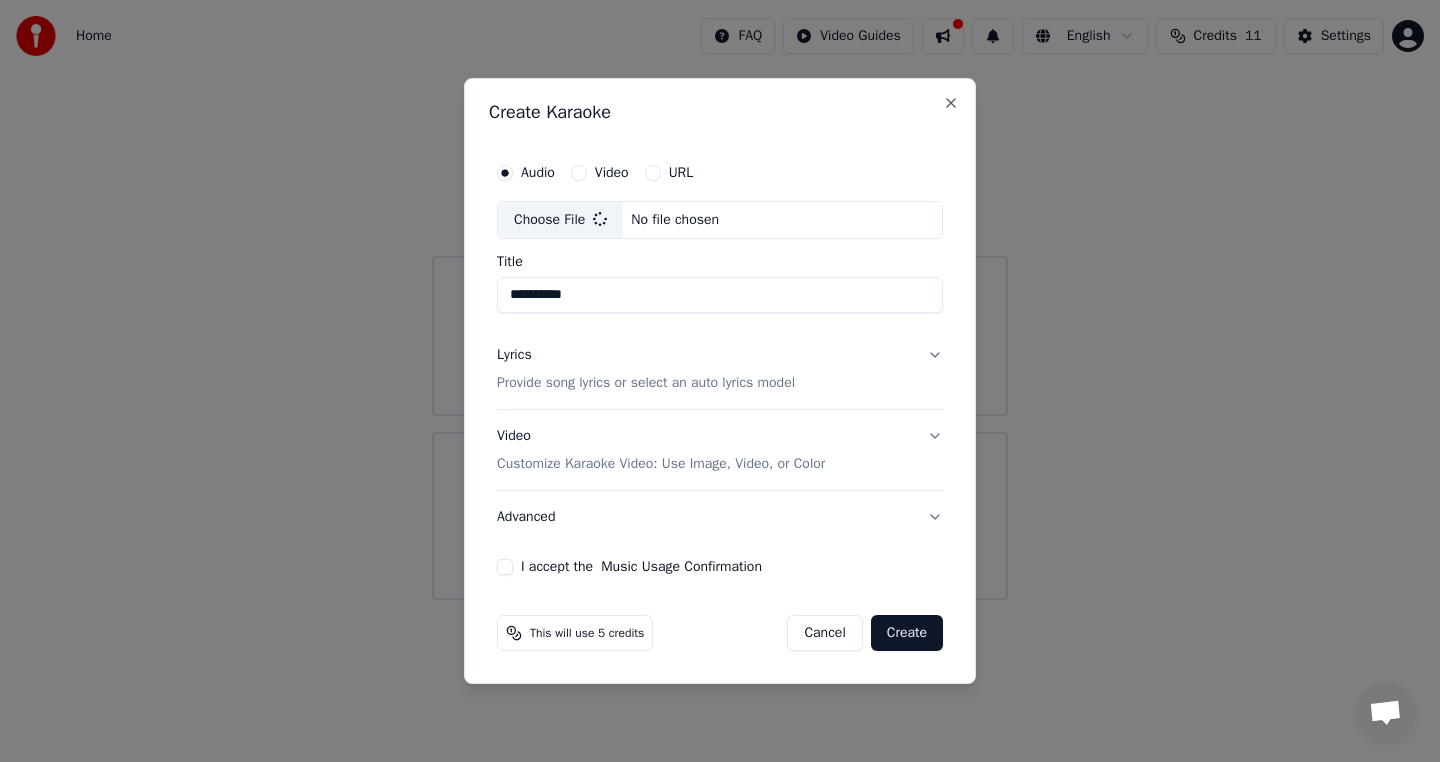 type on "**********" 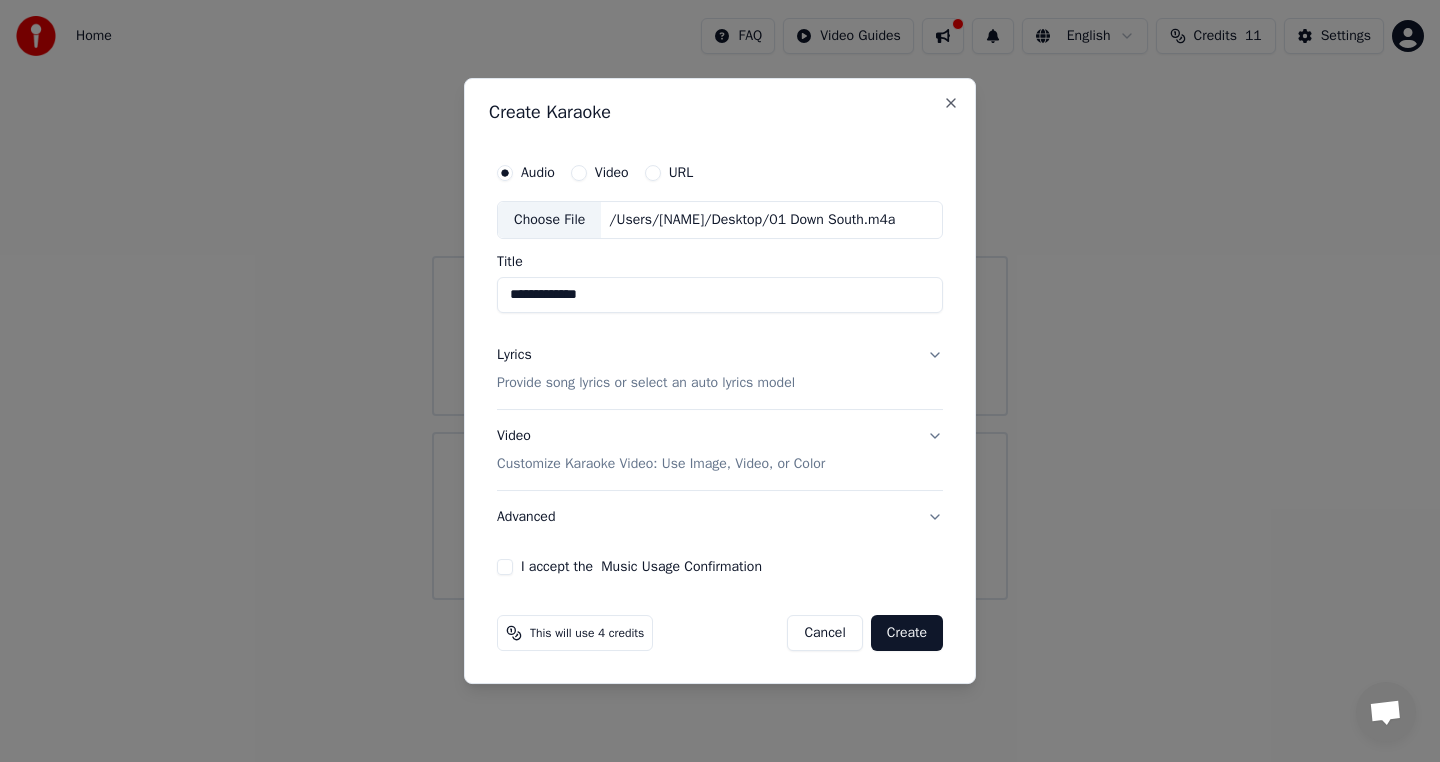 click on "Customize Karaoke Video: Use Image, Video, or Color" at bounding box center (661, 464) 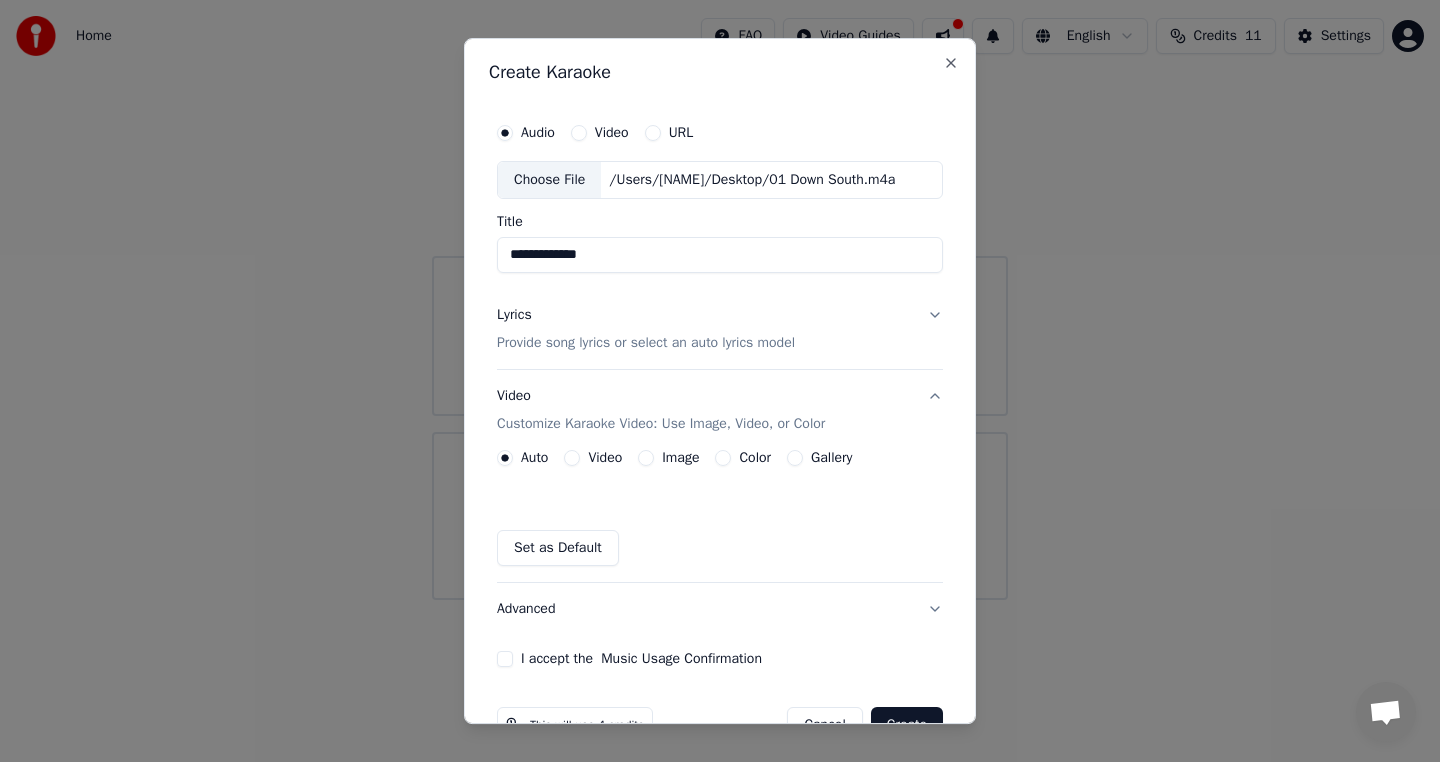 scroll, scrollTop: 52, scrollLeft: 0, axis: vertical 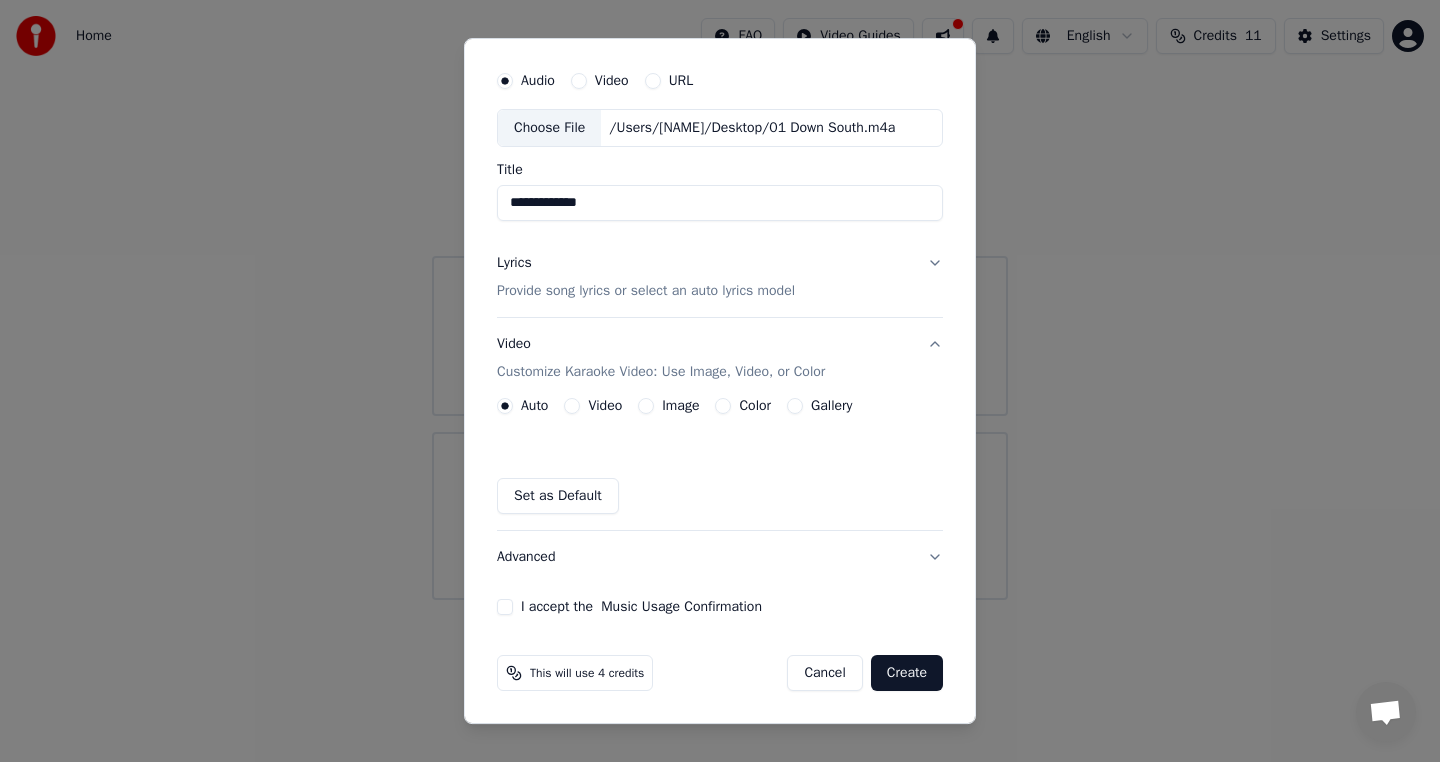 click on "I accept the   Music Usage Confirmation" at bounding box center [505, 607] 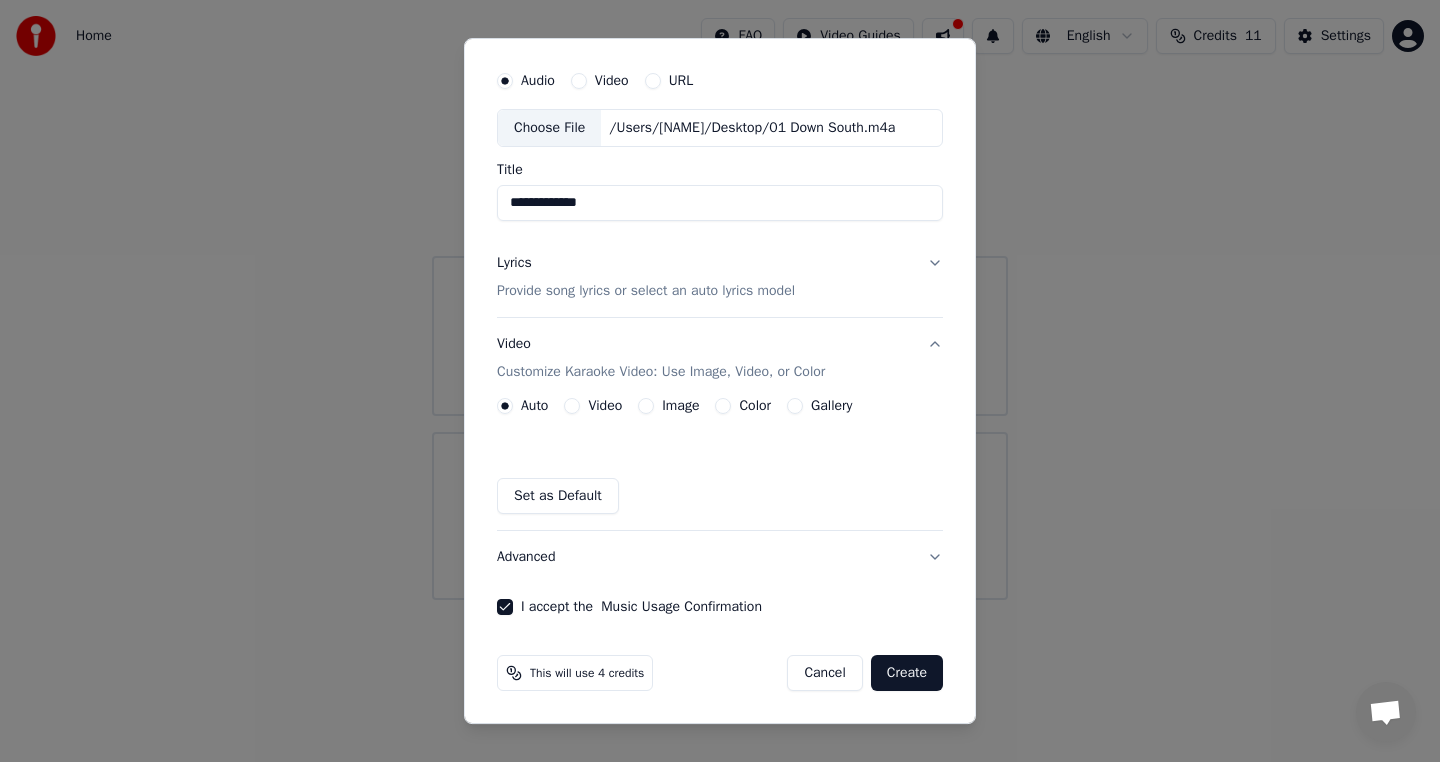 click on "Create" at bounding box center [907, 673] 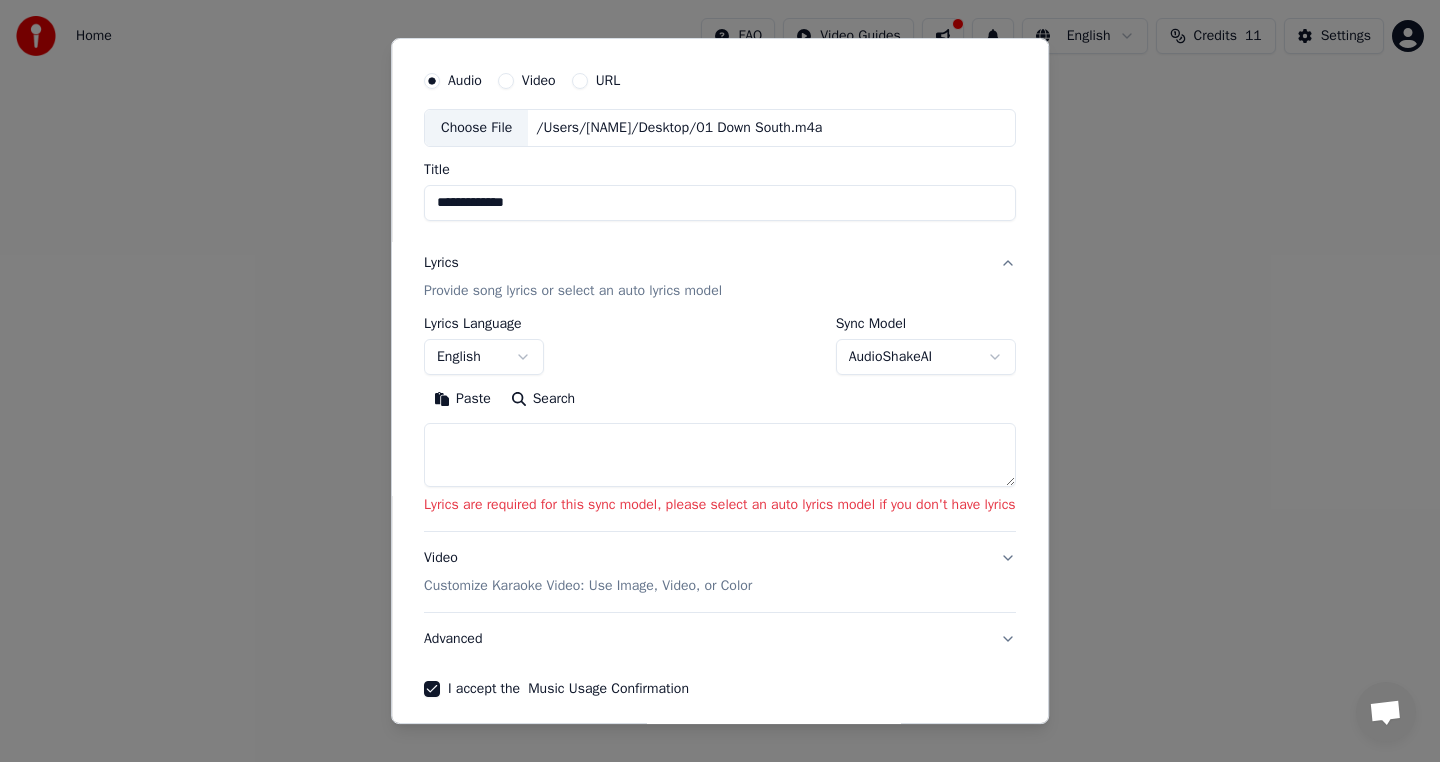 click at bounding box center (720, 455) 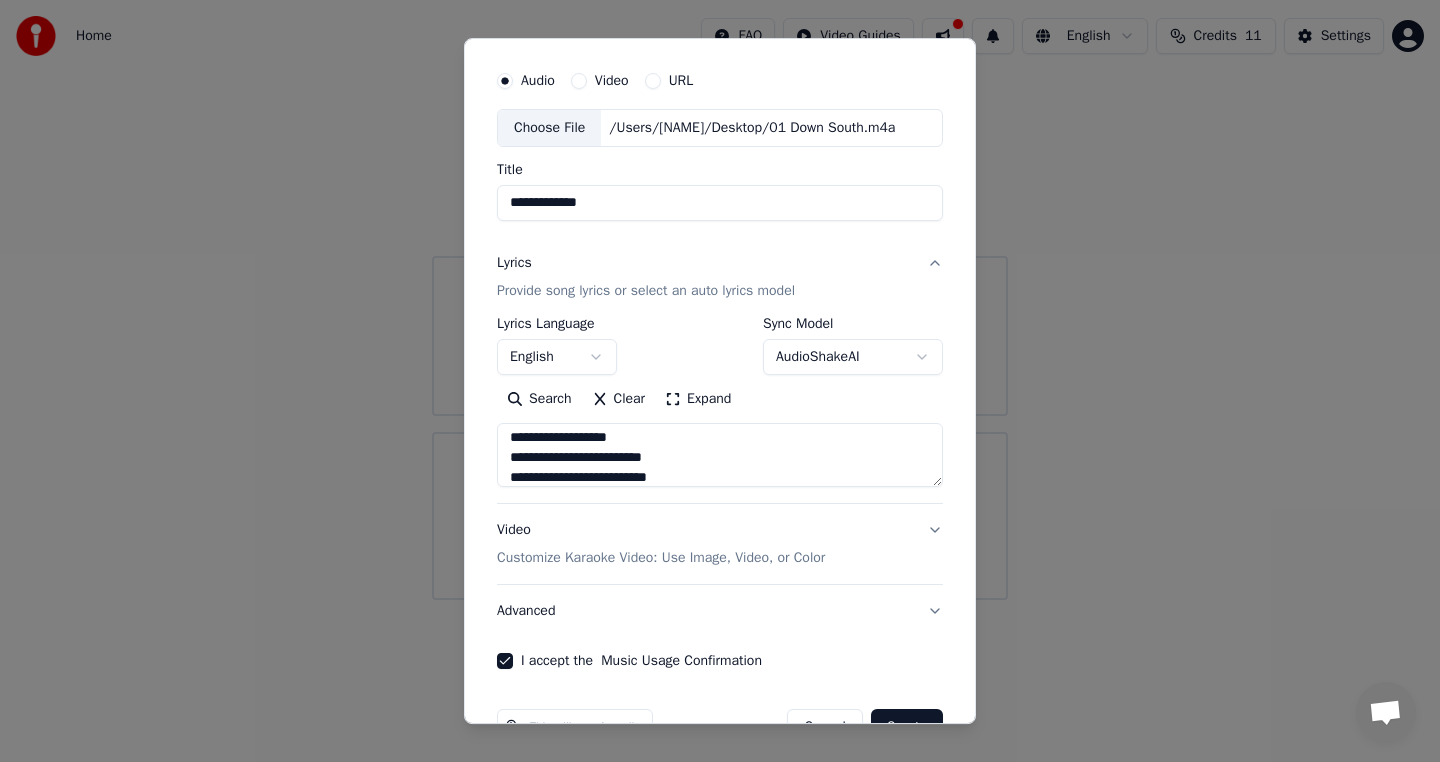 scroll, scrollTop: 404, scrollLeft: 0, axis: vertical 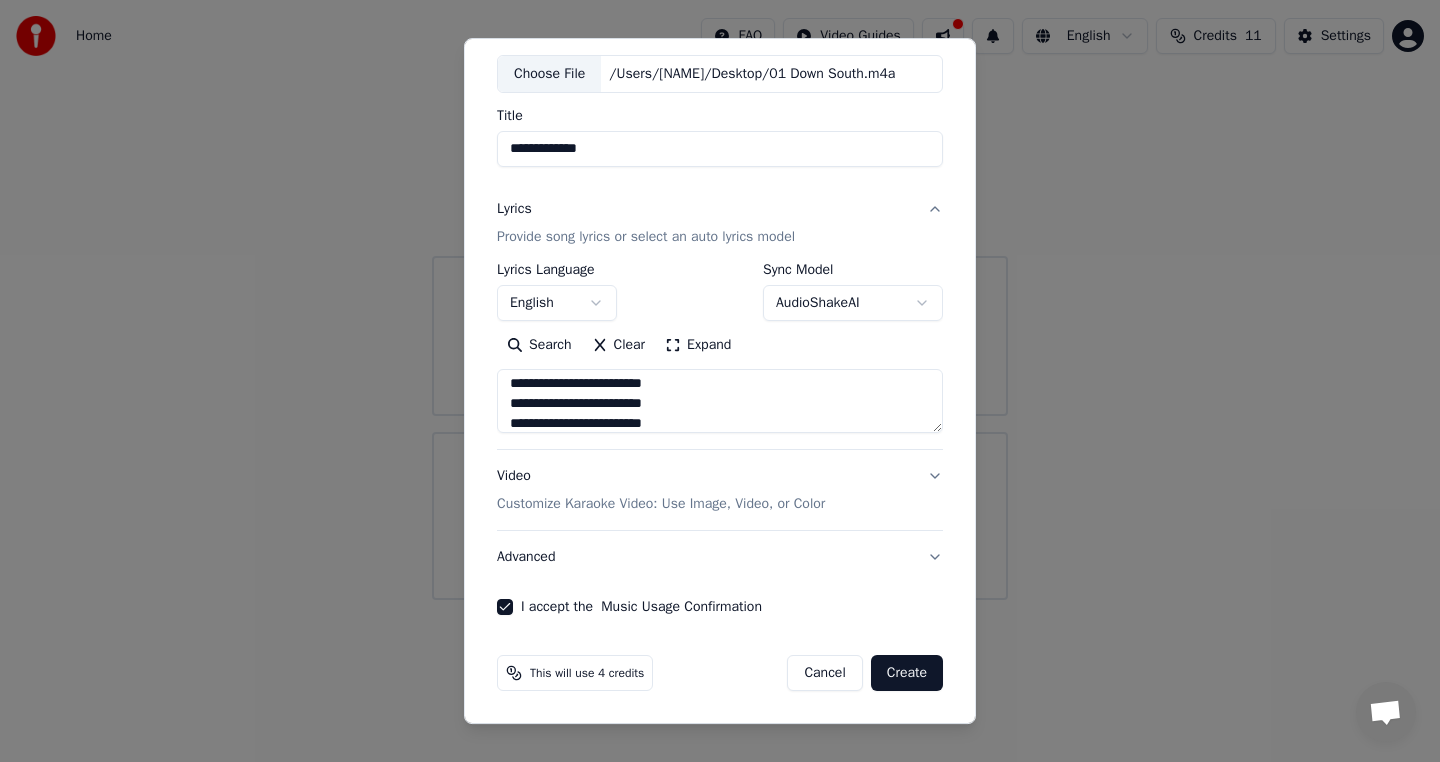 type on "**********" 